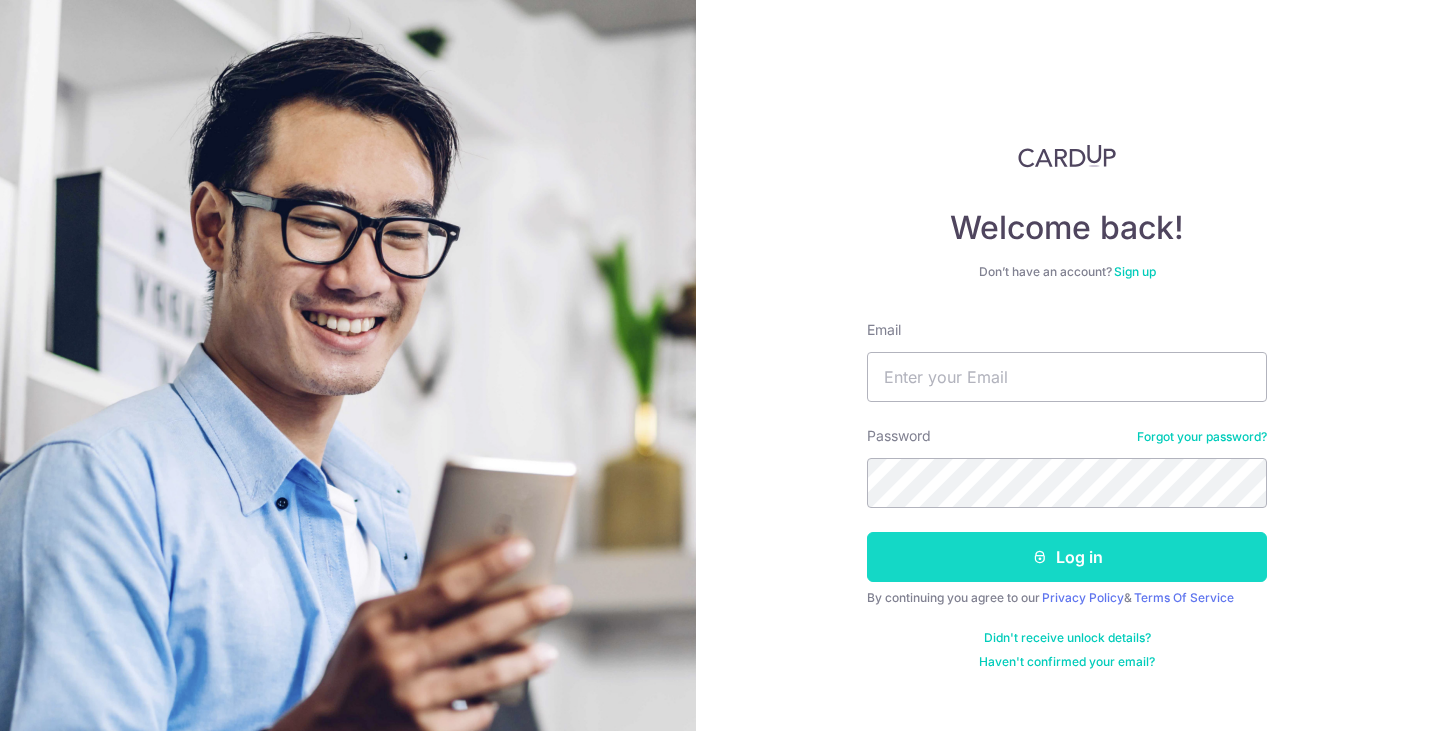 scroll, scrollTop: 0, scrollLeft: 0, axis: both 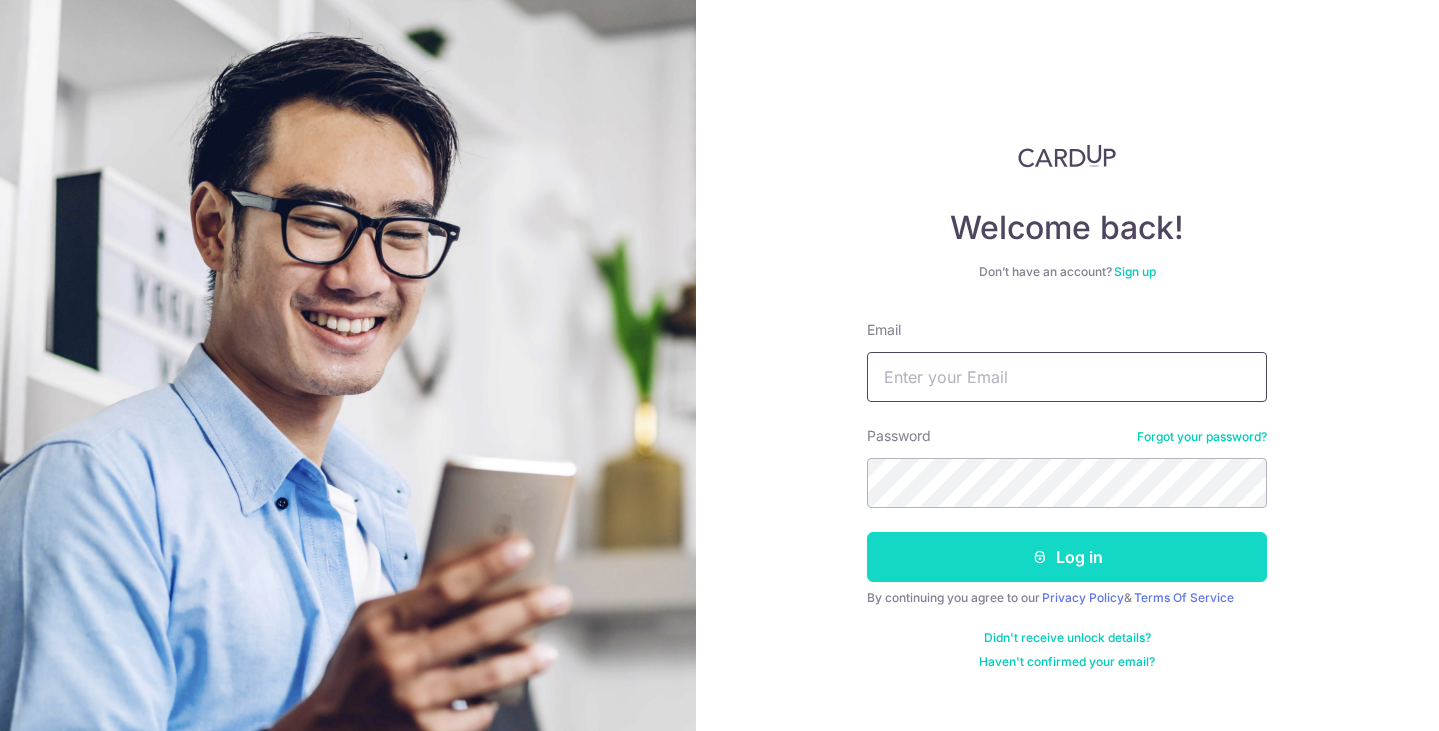 type on "joseph@sghomeportal.com" 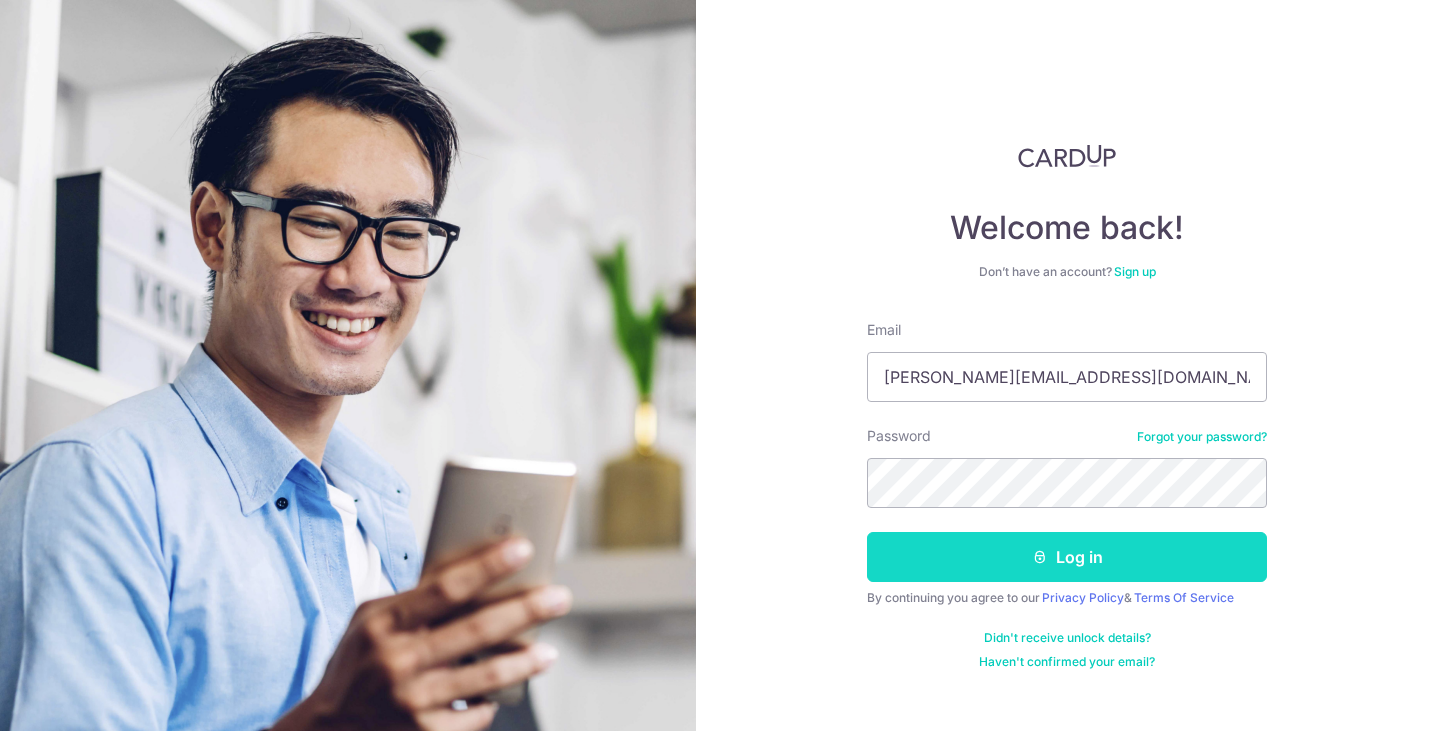 click on "Log in" at bounding box center (1067, 557) 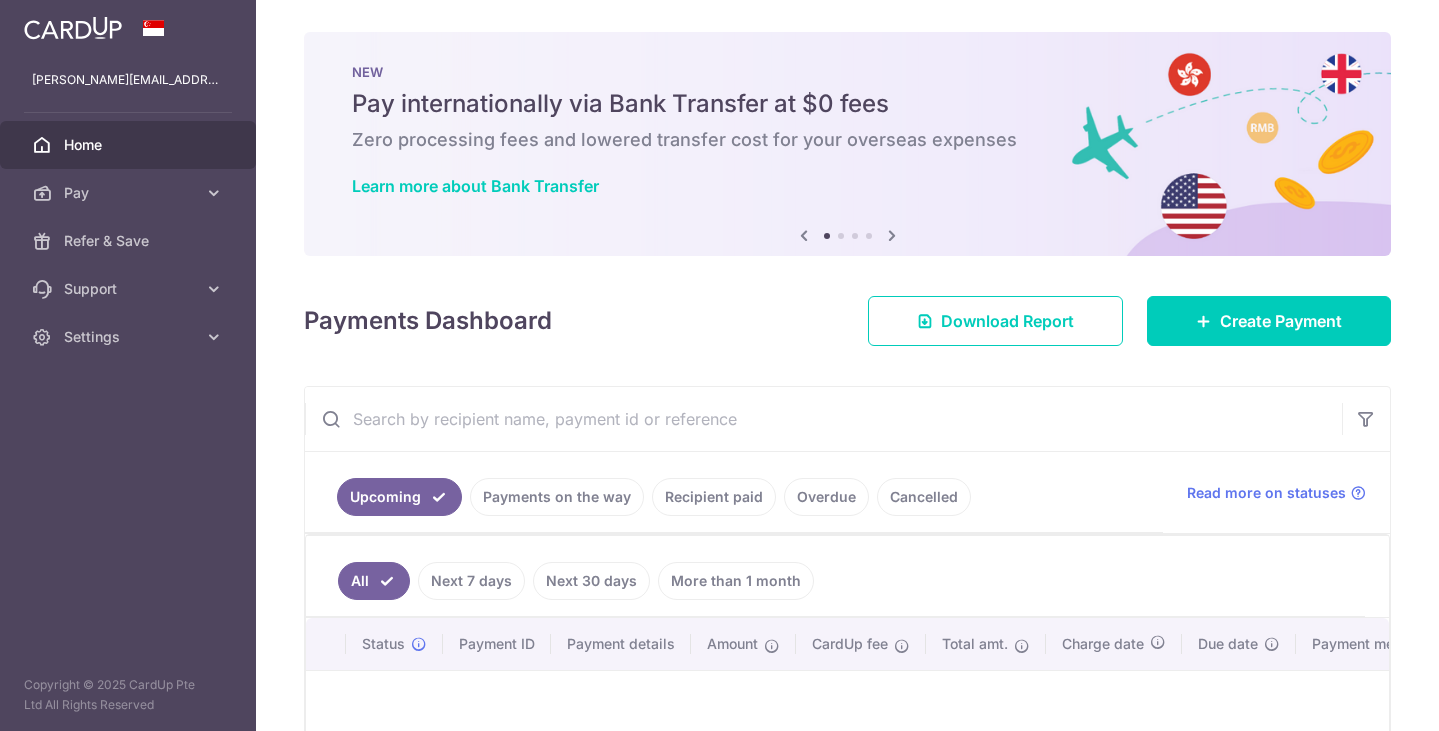 scroll, scrollTop: 0, scrollLeft: 0, axis: both 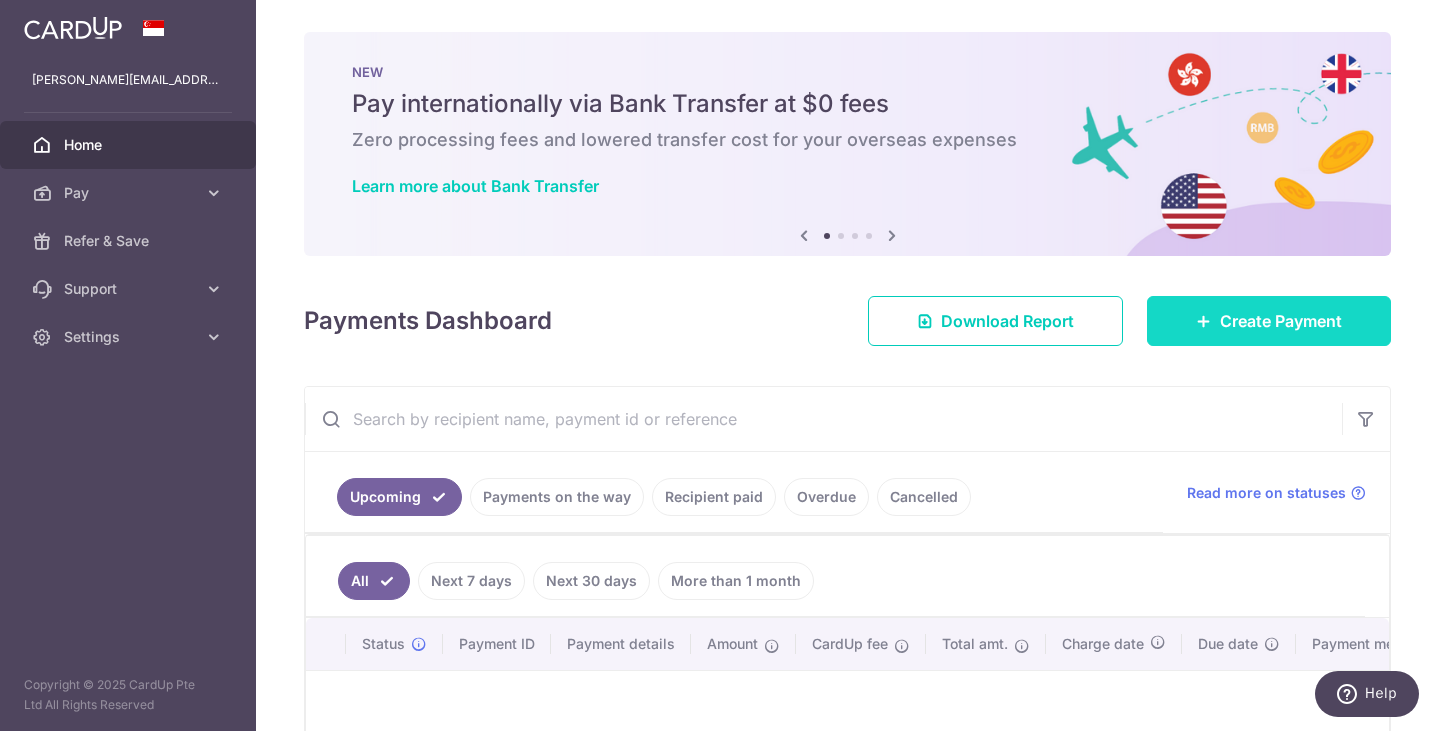 click on "Create Payment" at bounding box center [1269, 321] 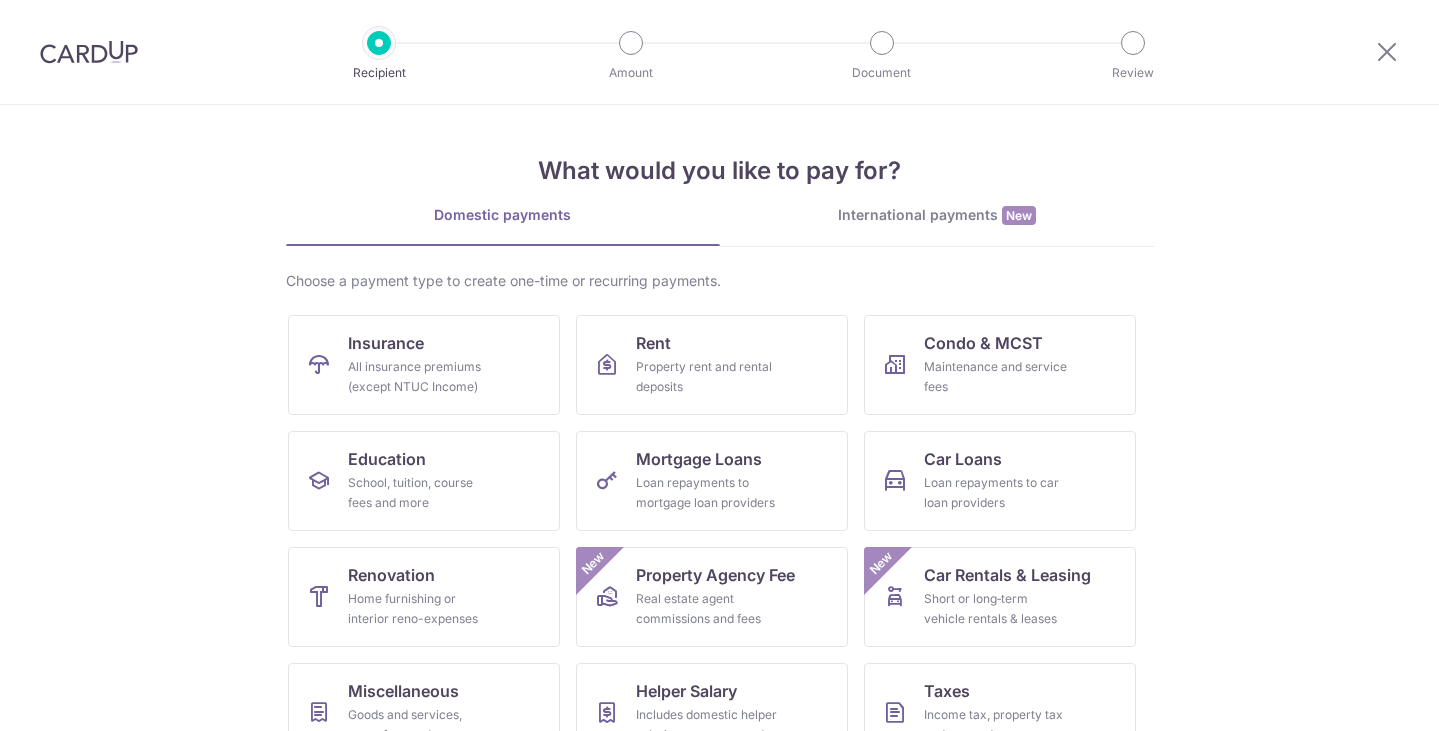 scroll, scrollTop: 0, scrollLeft: 0, axis: both 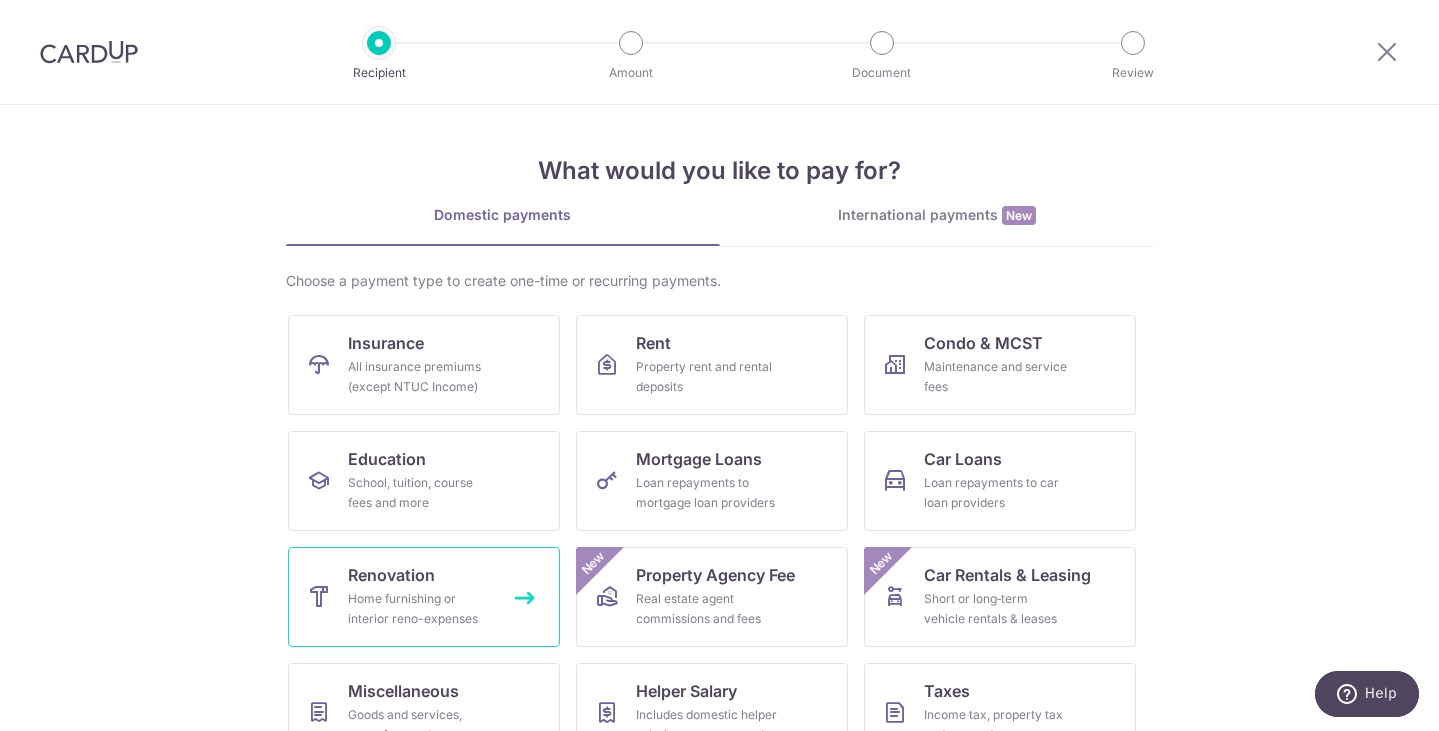 click on "Home furnishing or interior reno-expenses" at bounding box center [420, 609] 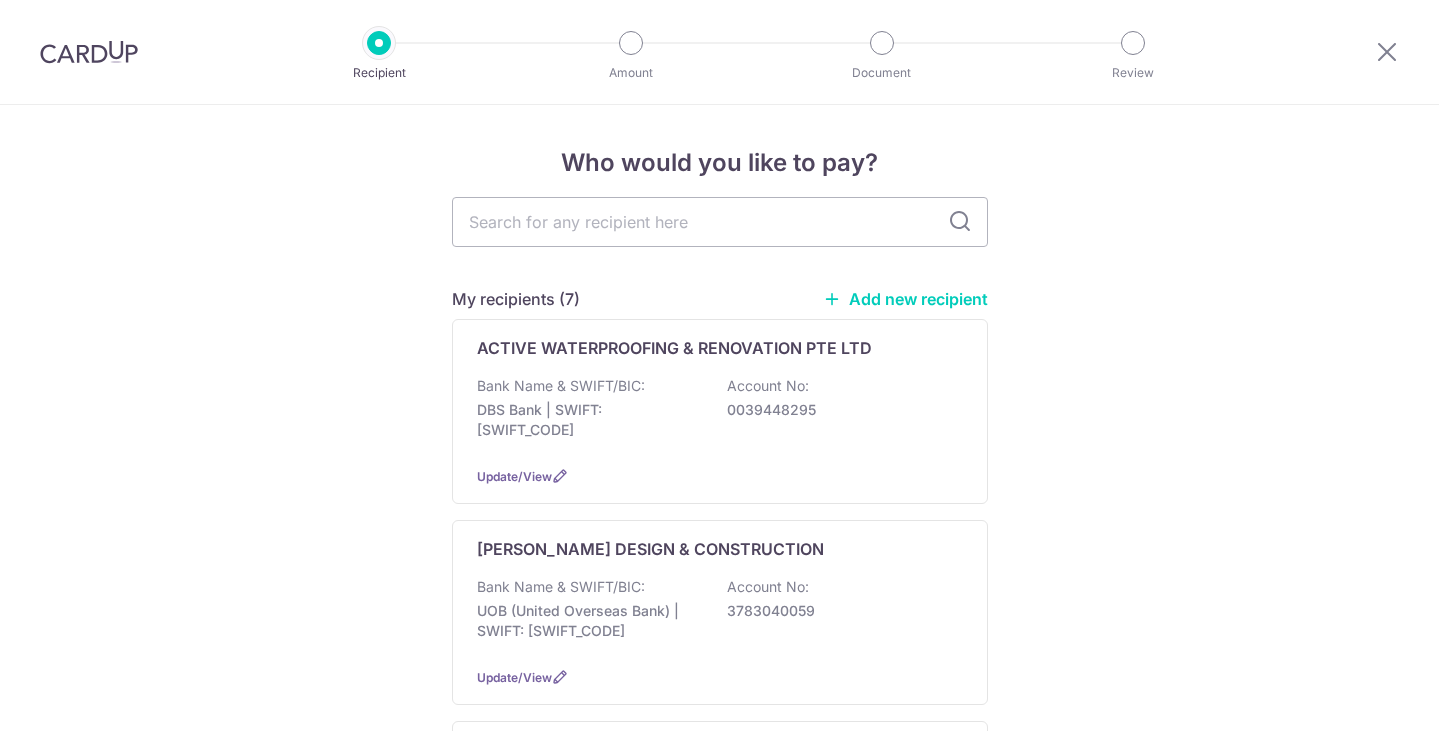 scroll, scrollTop: 0, scrollLeft: 0, axis: both 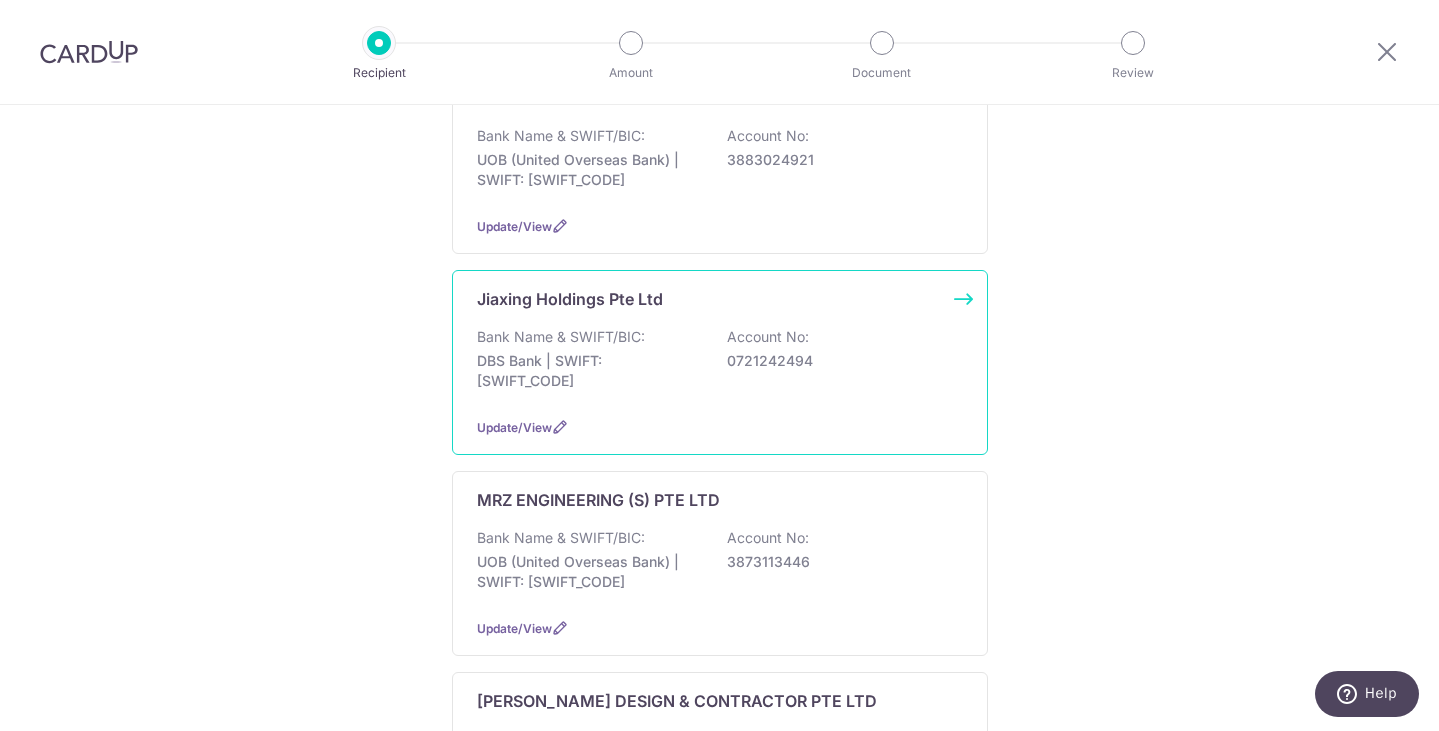 click on "DBS Bank | SWIFT: DBSSSGSGXXX" at bounding box center [589, 371] 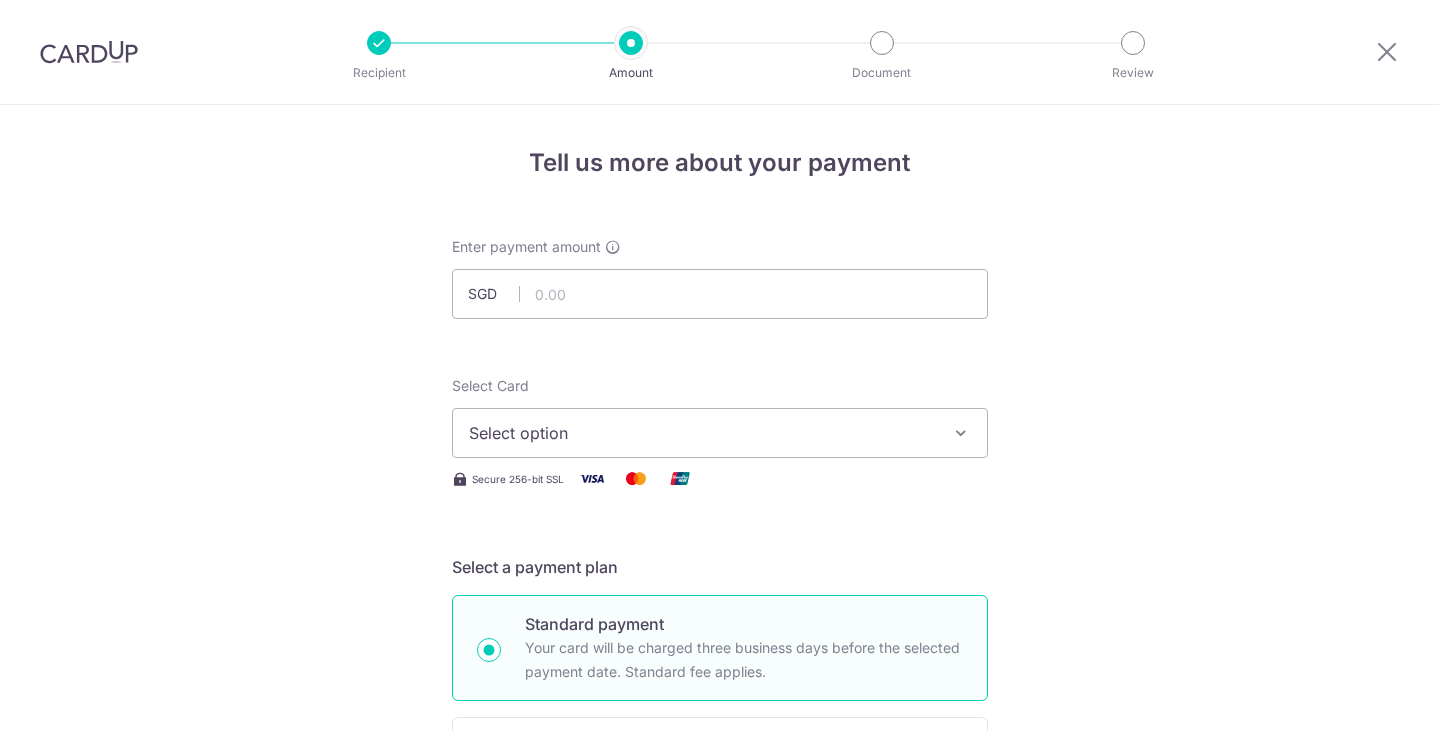 scroll, scrollTop: 0, scrollLeft: 0, axis: both 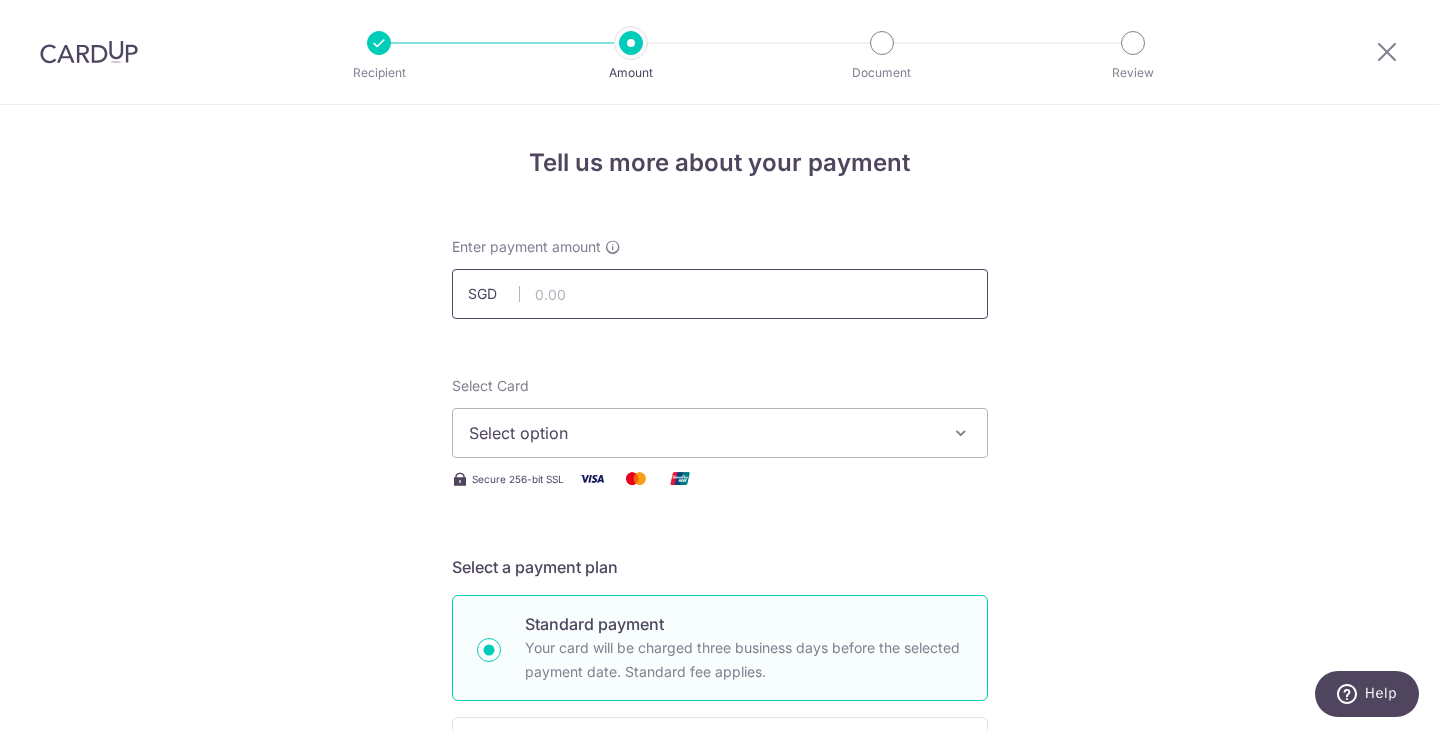 click at bounding box center (720, 294) 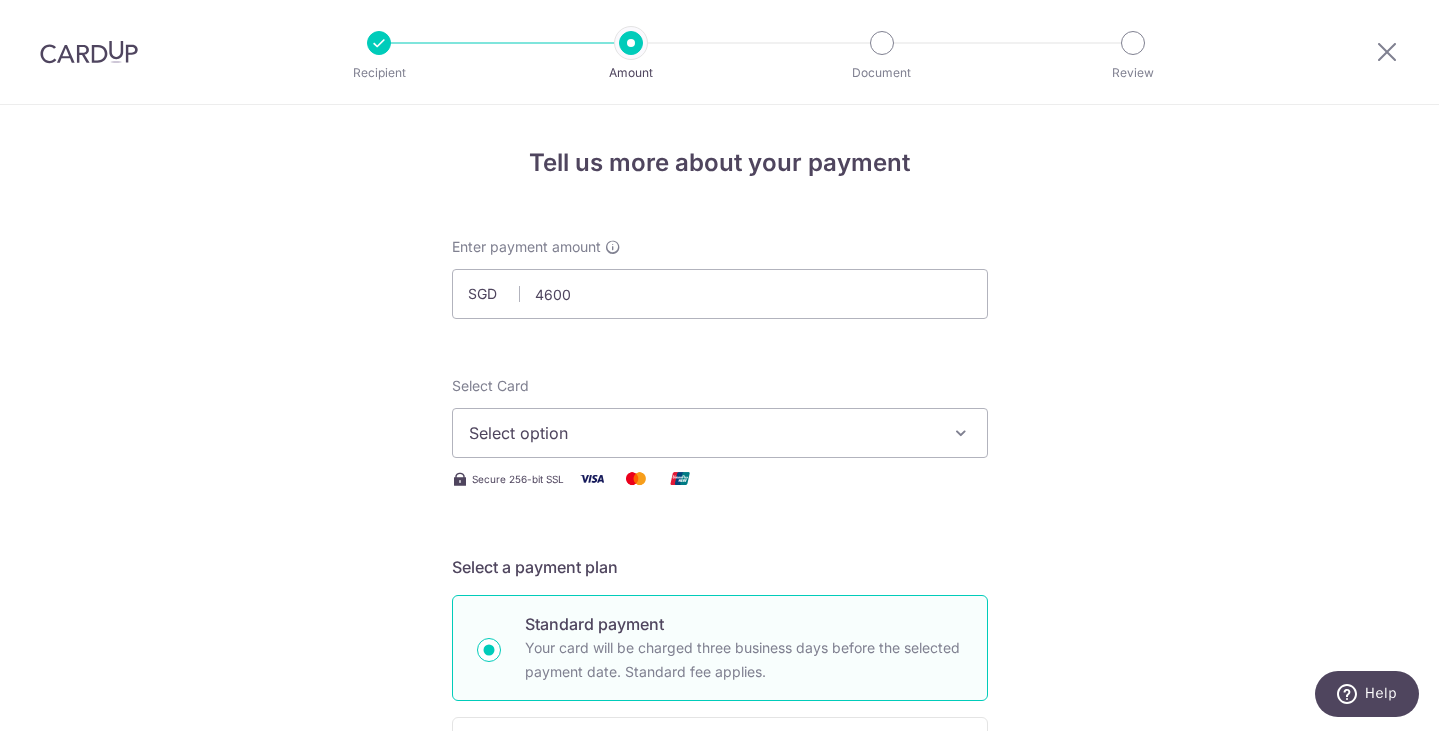 type on "4,600.00" 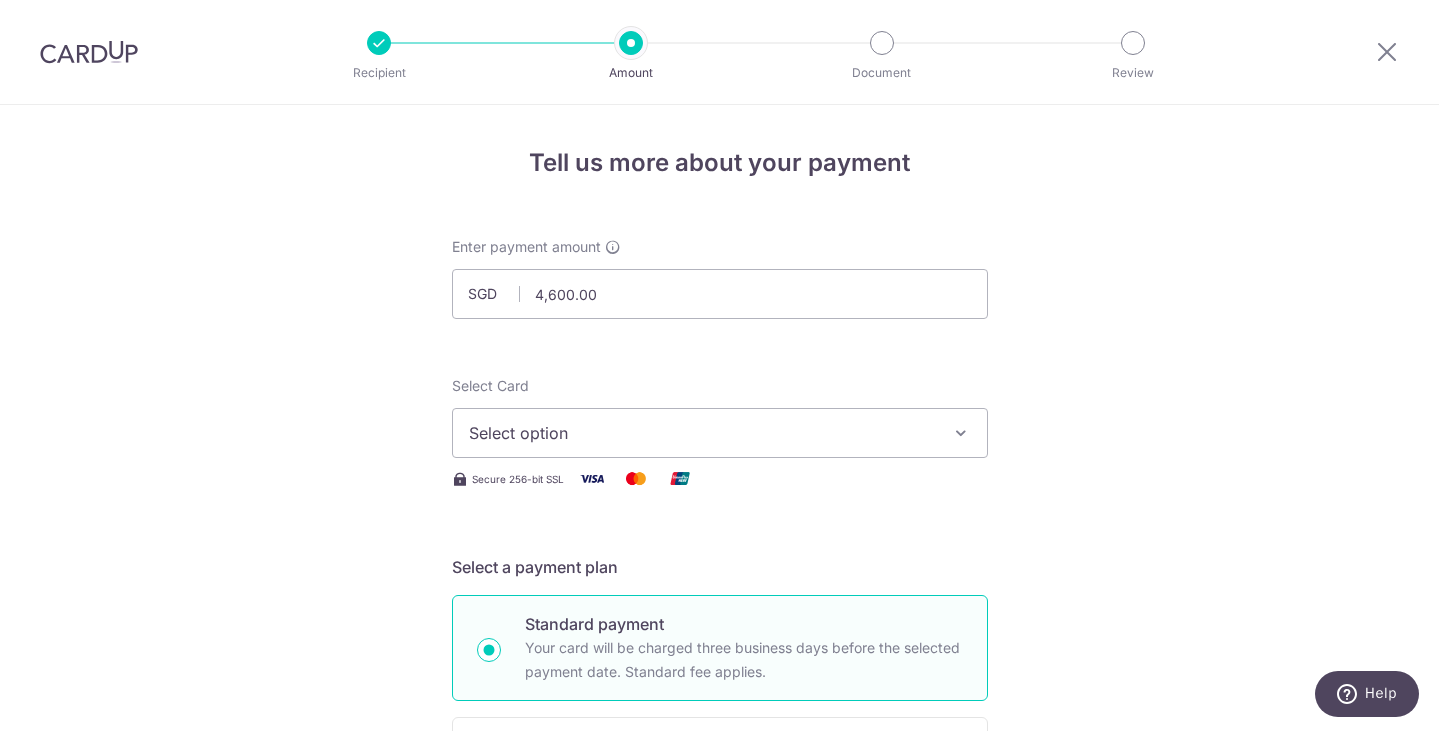 click on "Tell us more about your payment
Enter payment amount
SGD
4,600.00
4600.00
Select Card
Select option
Add credit card
Your Cards
**** 2442
**** 5018
Secure 256-bit SSL
Text
New card details
Card" at bounding box center [719, 1076] 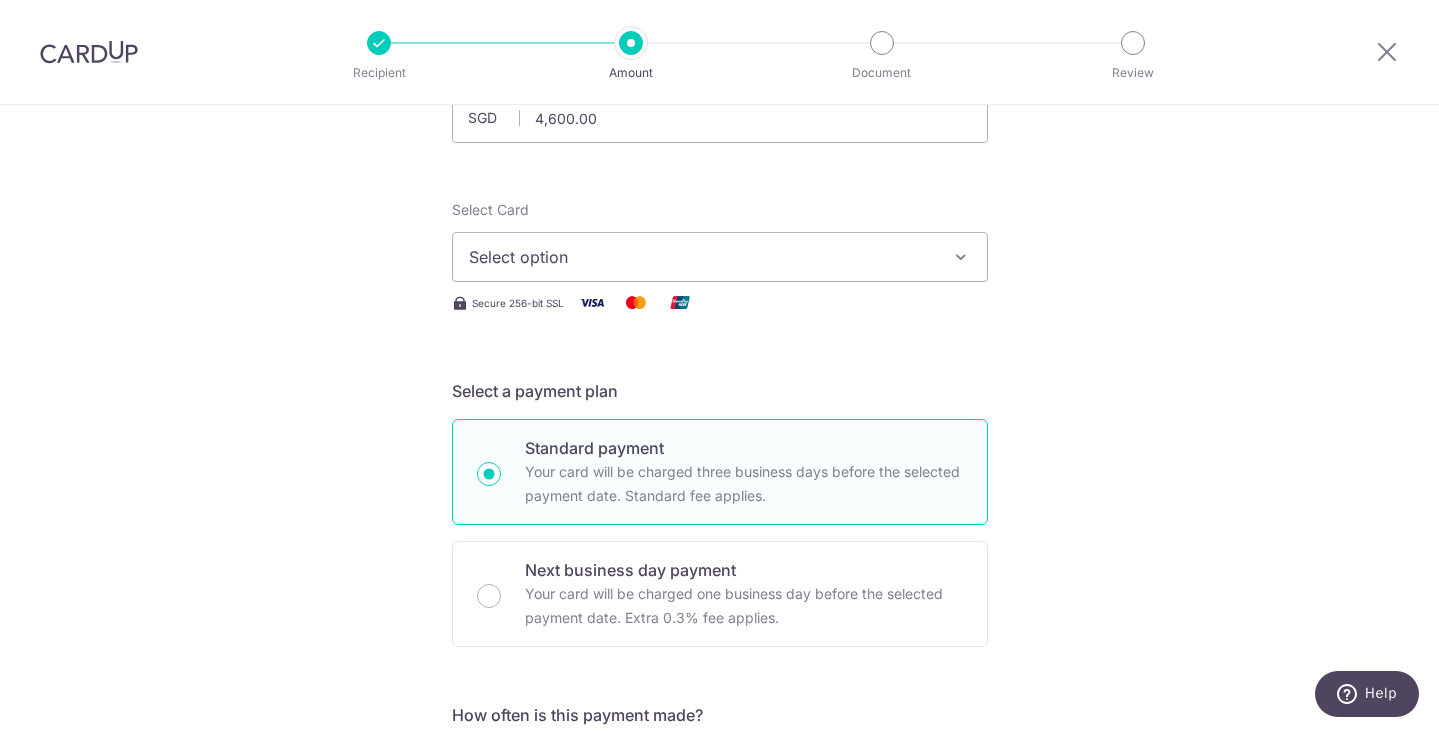 scroll, scrollTop: 192, scrollLeft: 0, axis: vertical 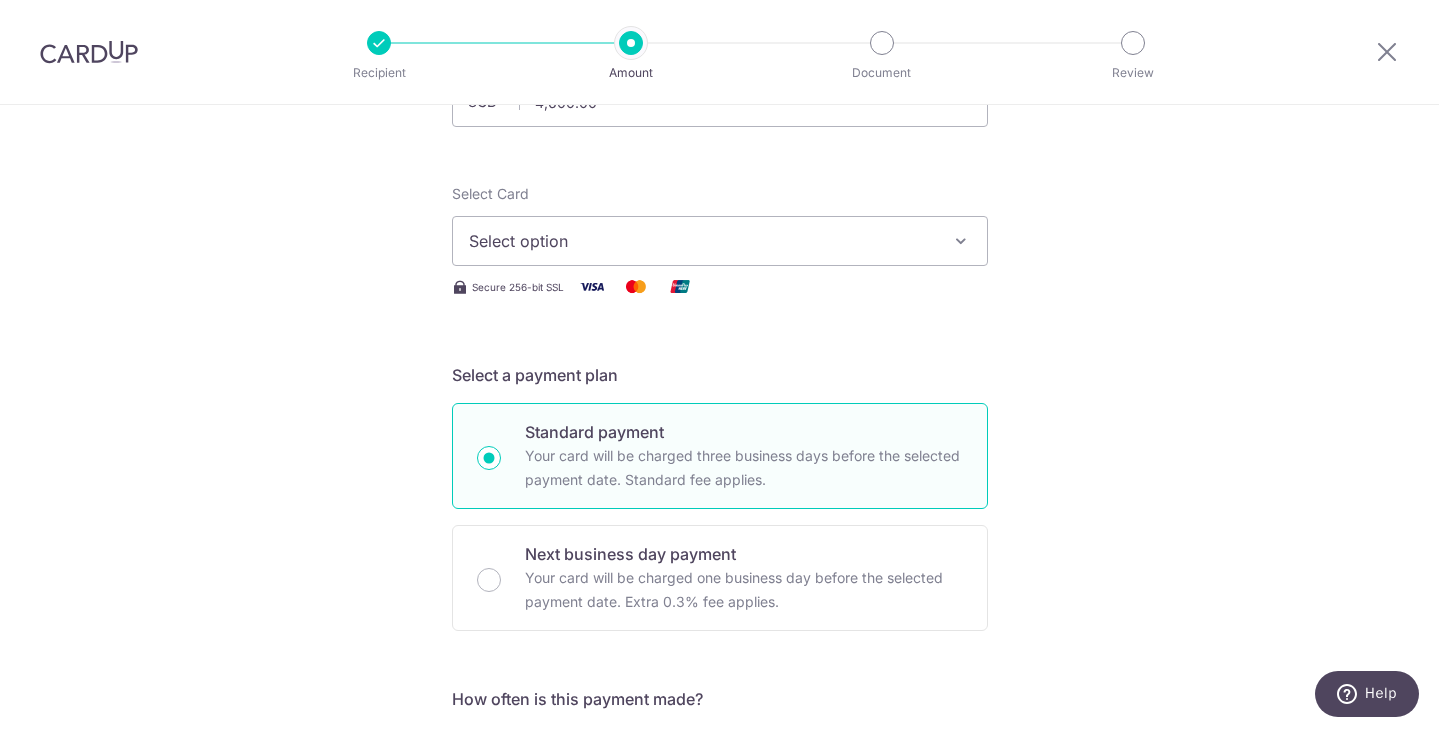 click on "Select option" at bounding box center (702, 241) 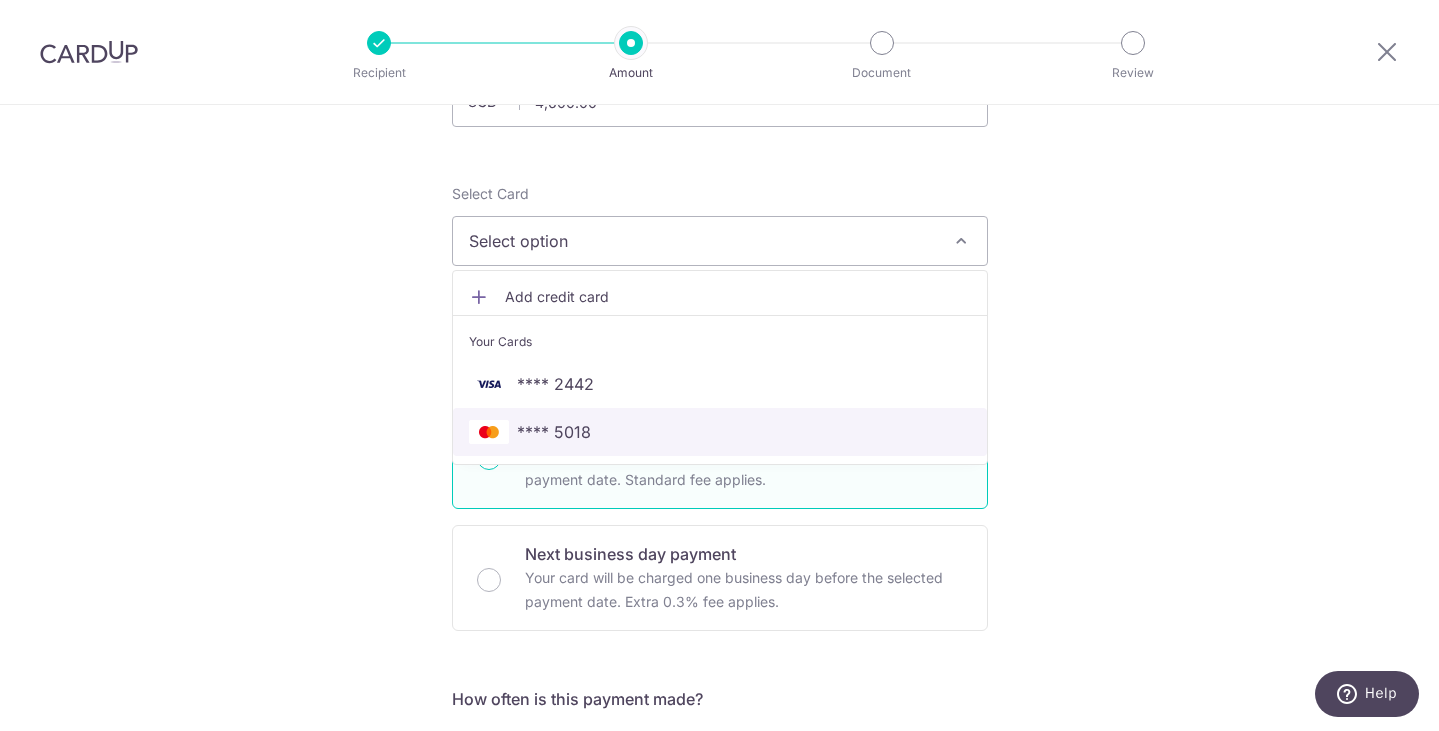 click on "**** 5018" at bounding box center (720, 432) 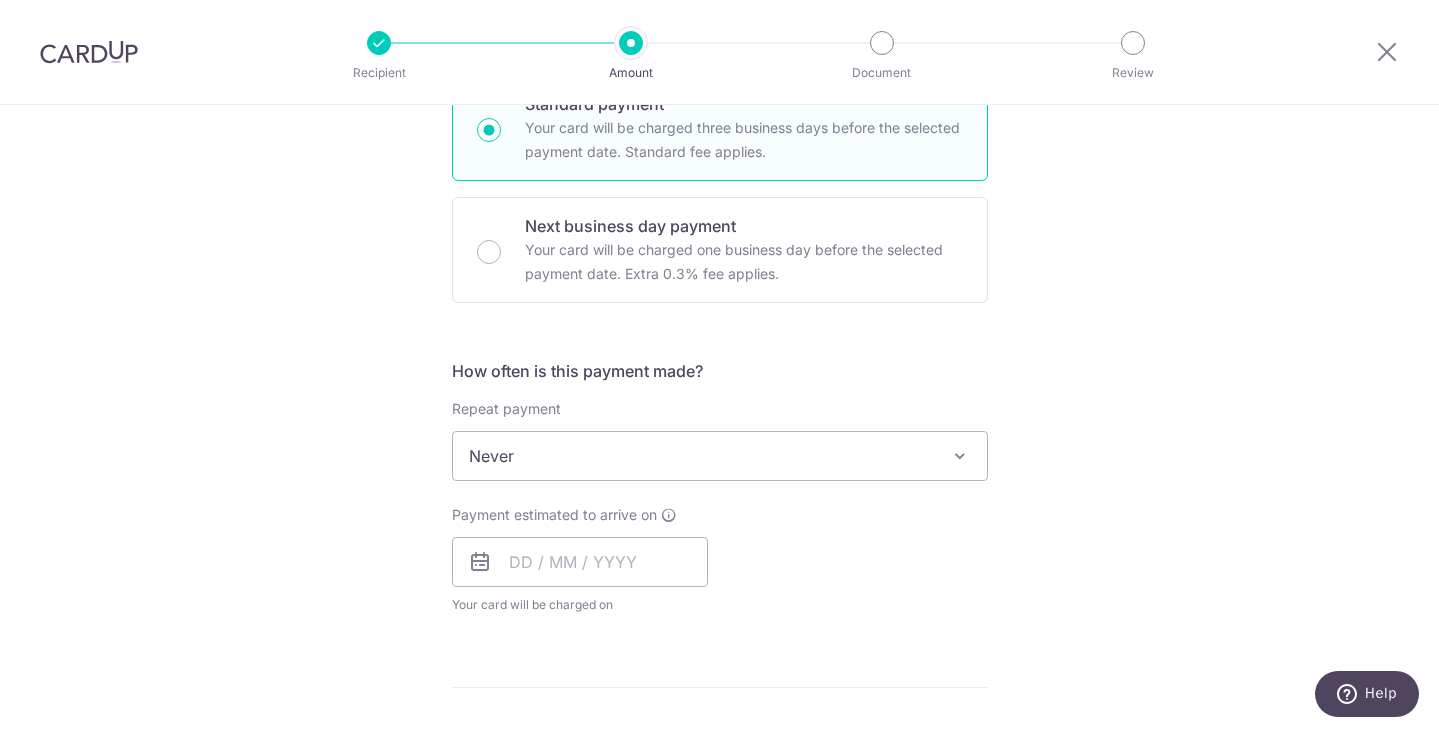 scroll, scrollTop: 521, scrollLeft: 0, axis: vertical 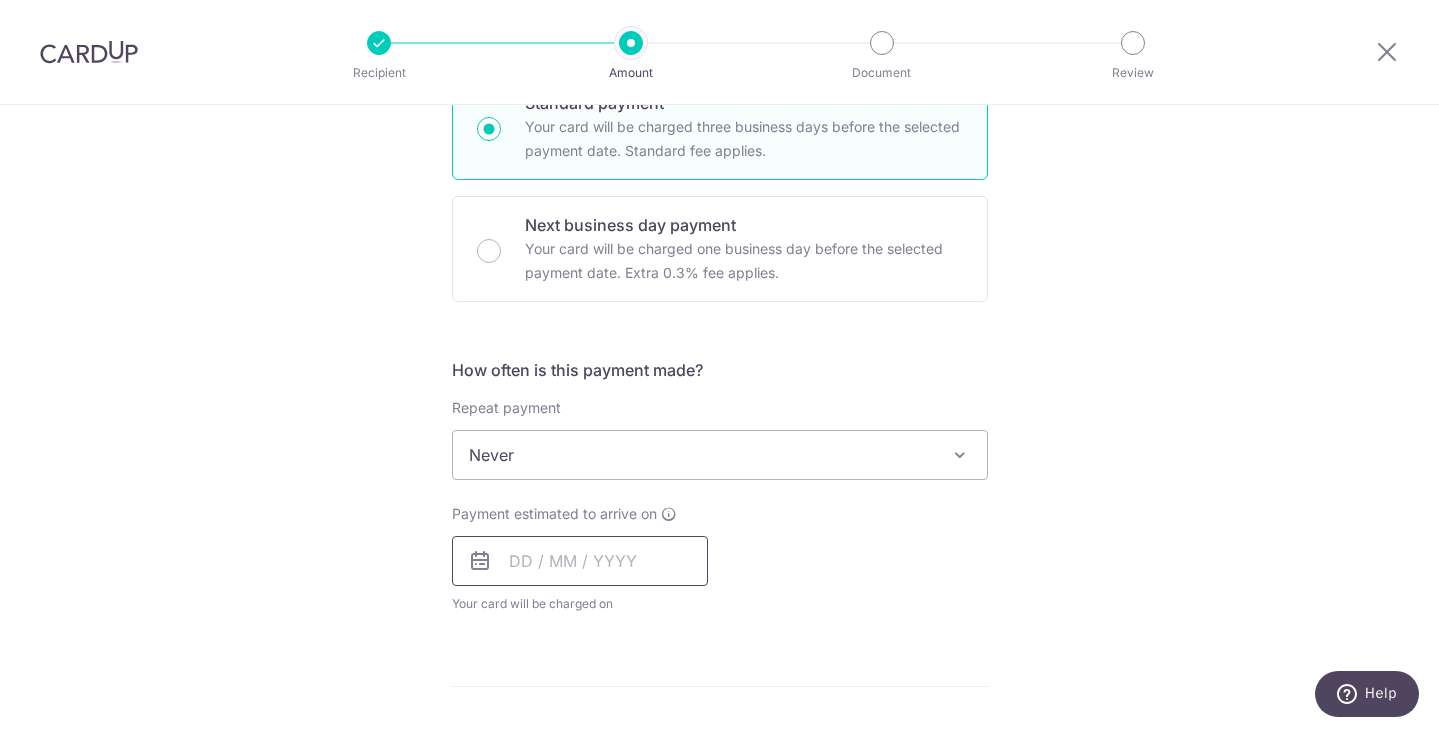 click at bounding box center [580, 561] 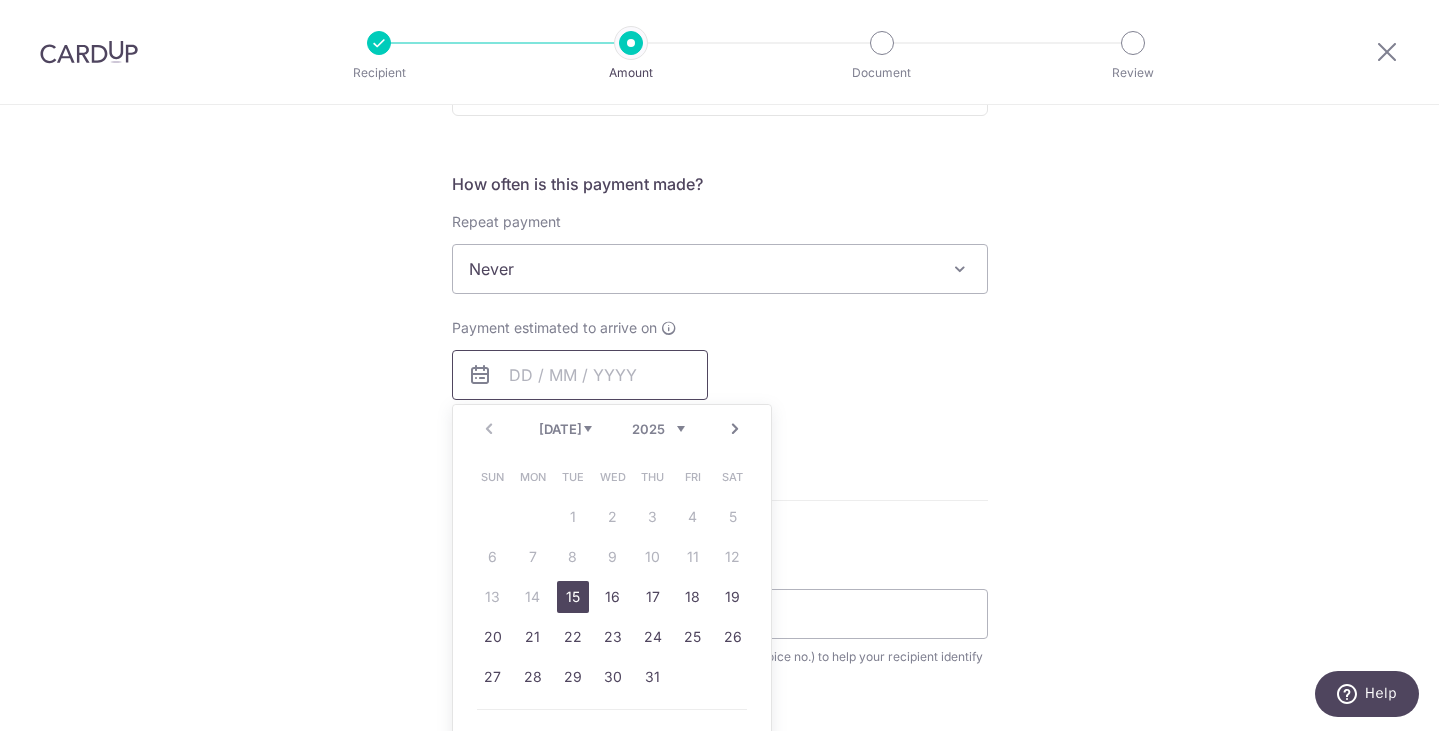 scroll, scrollTop: 776, scrollLeft: 0, axis: vertical 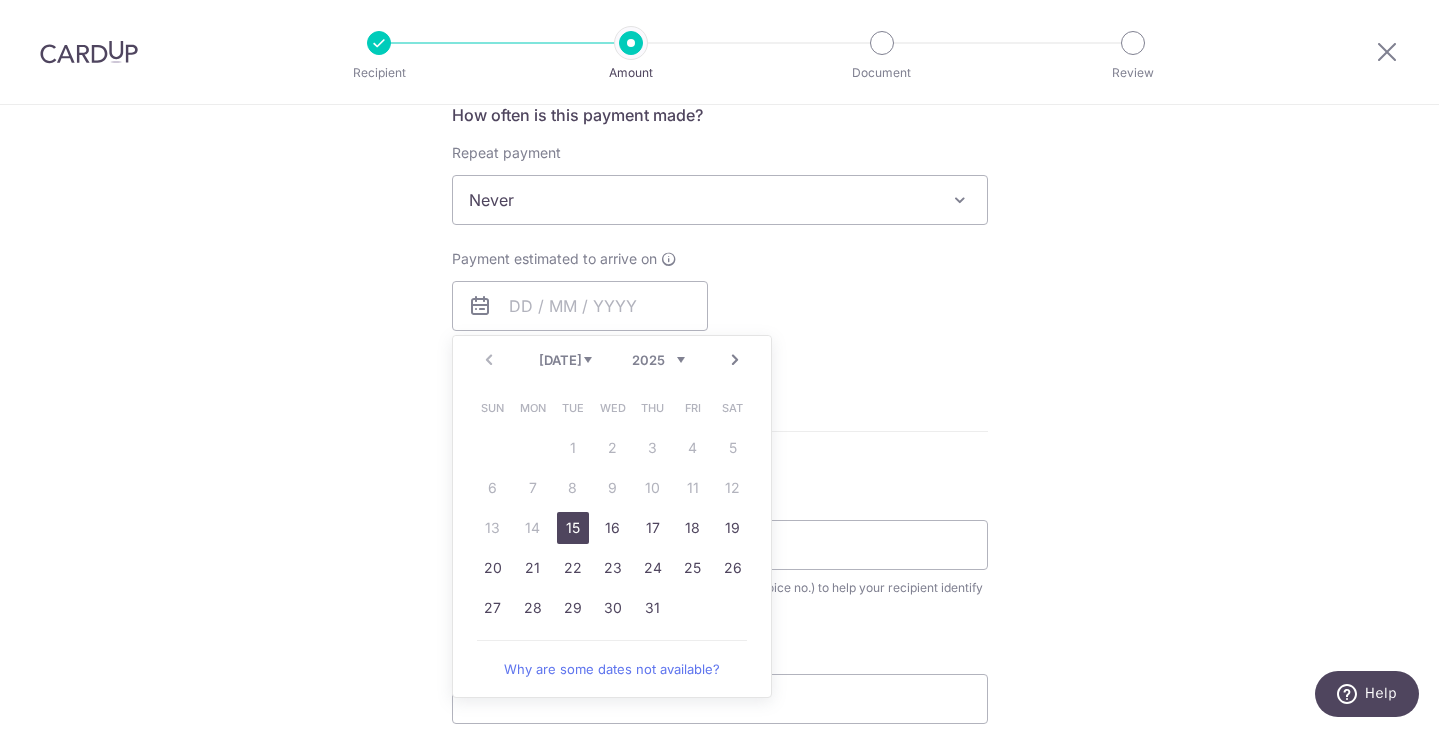 click on "15" at bounding box center (573, 528) 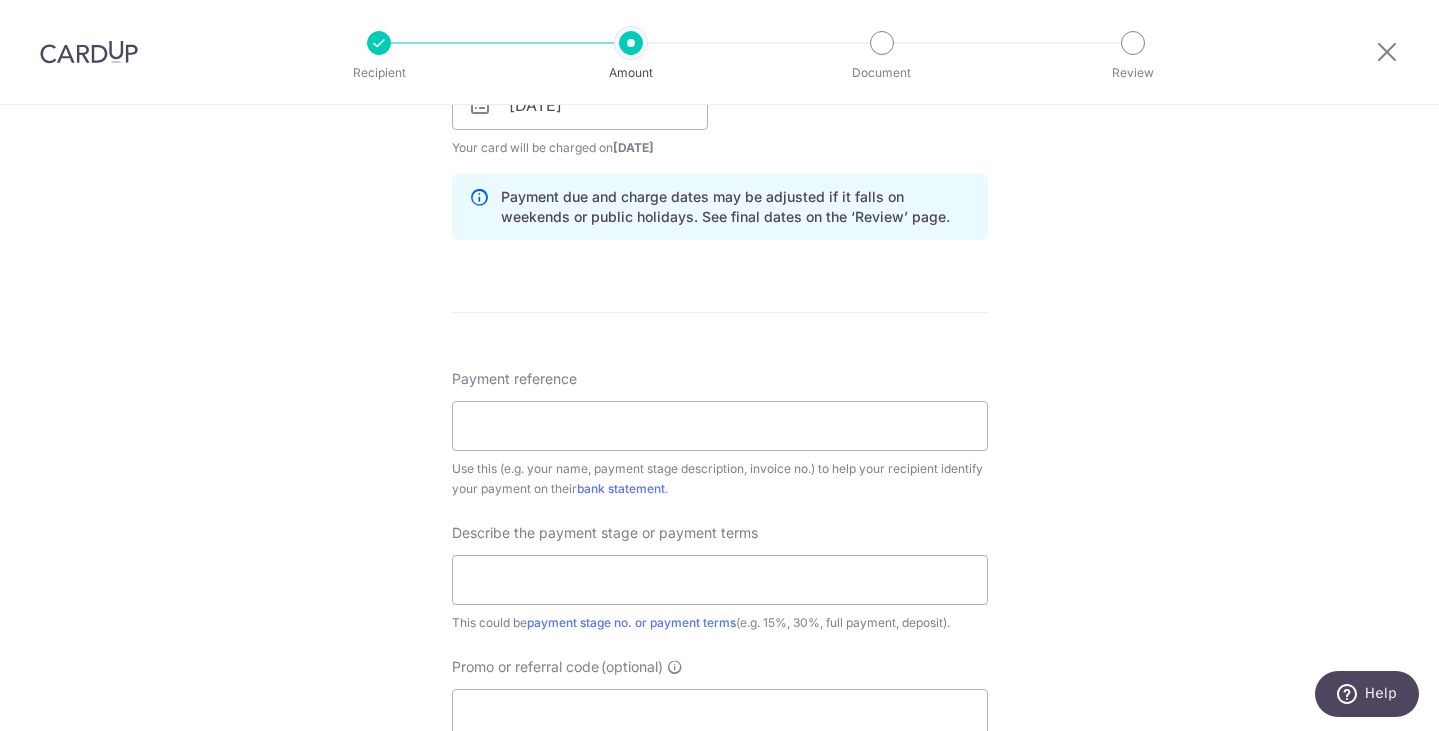 scroll, scrollTop: 1023, scrollLeft: 0, axis: vertical 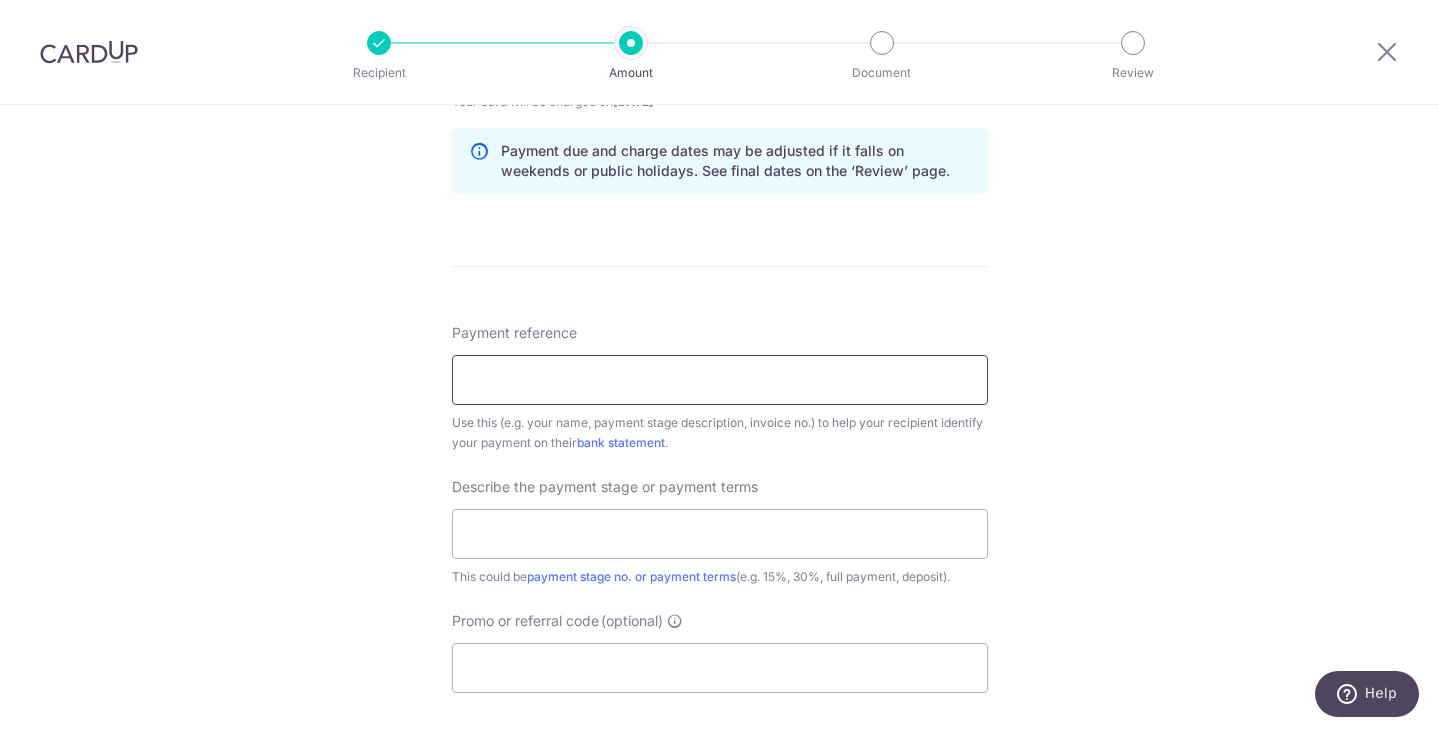 click on "Payment reference" at bounding box center [720, 380] 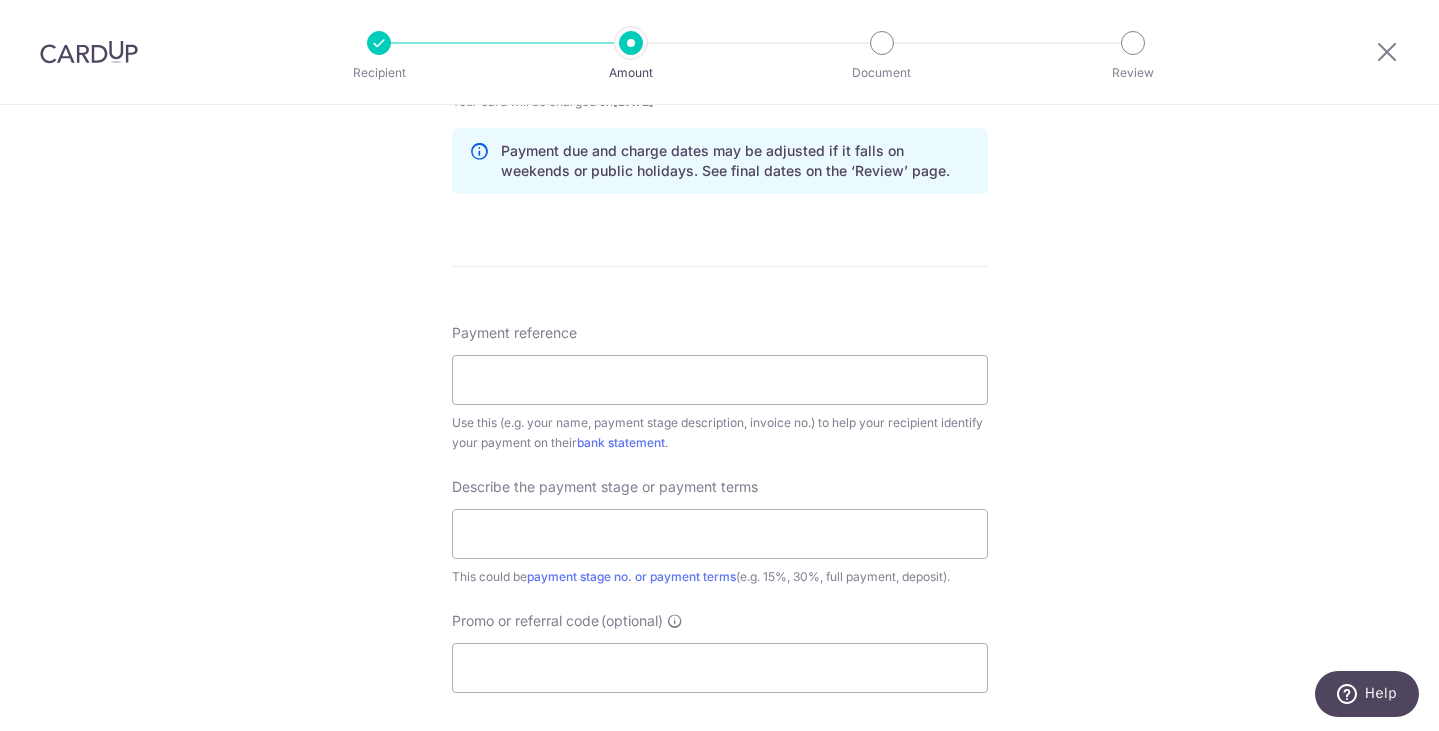 click on "Tell us more about your payment
Enter payment amount
SGD
4,600.00
4600.00
Select Card
**** 5018
Add credit card
Your Cards
**** 2442
**** 5018
Secure 256-bit SSL
Text
New card details
Card
Secure 256-bit SSL" at bounding box center (719, 94) 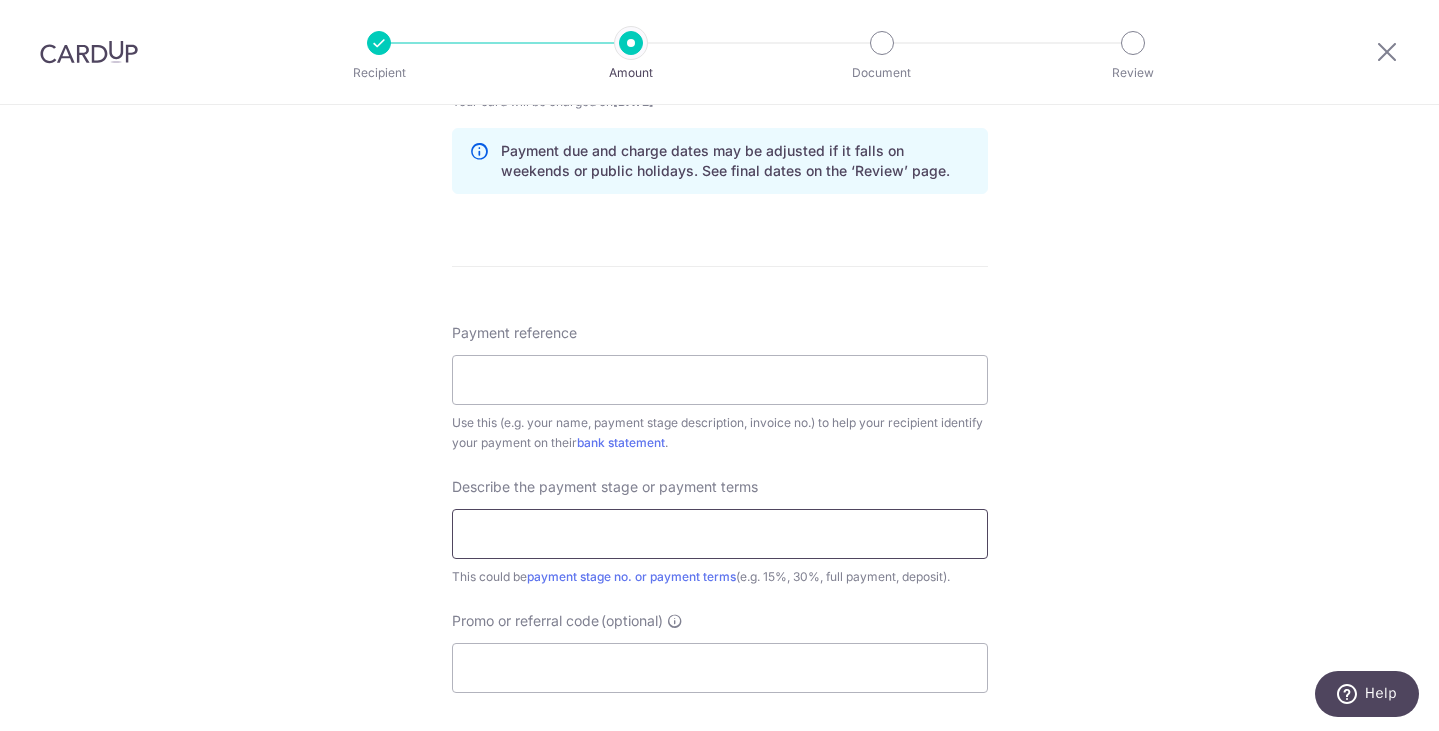 click at bounding box center (720, 534) 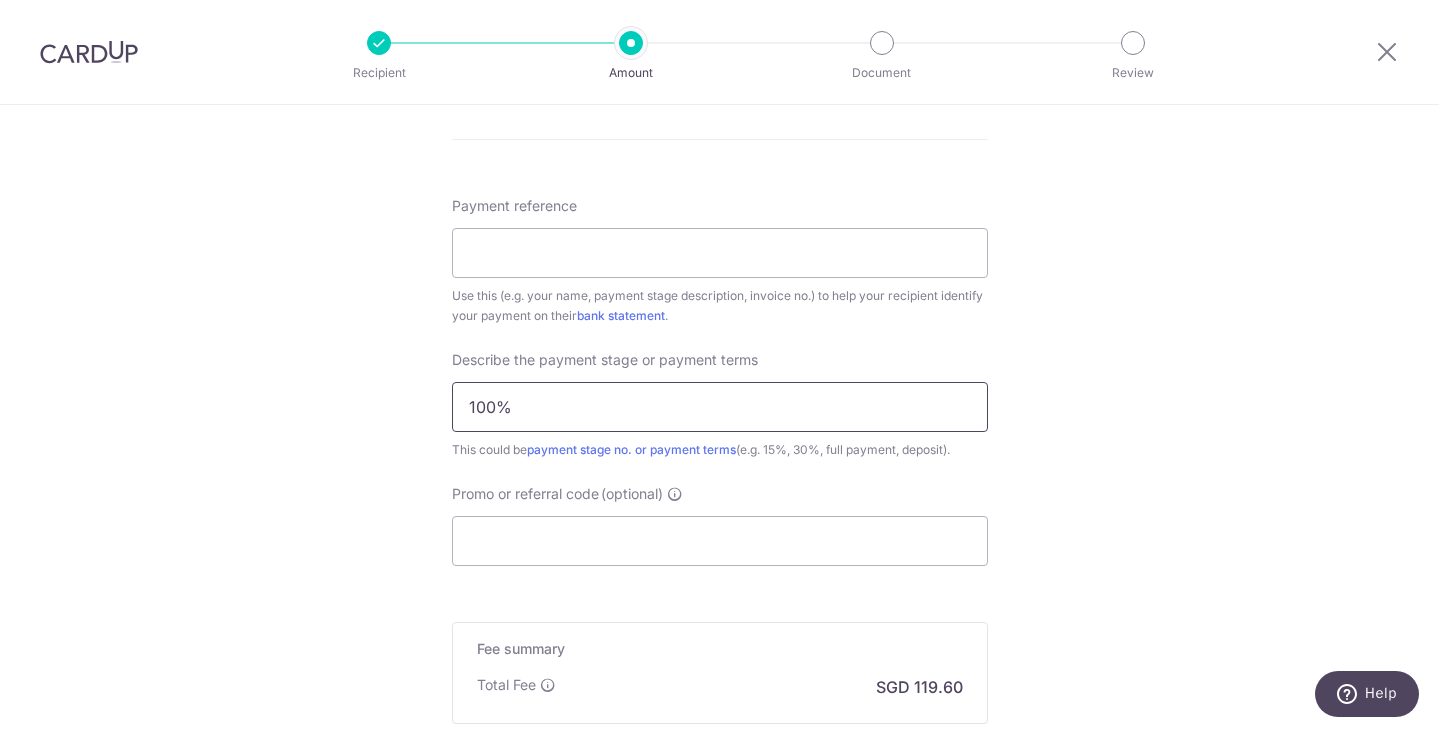 scroll, scrollTop: 1176, scrollLeft: 0, axis: vertical 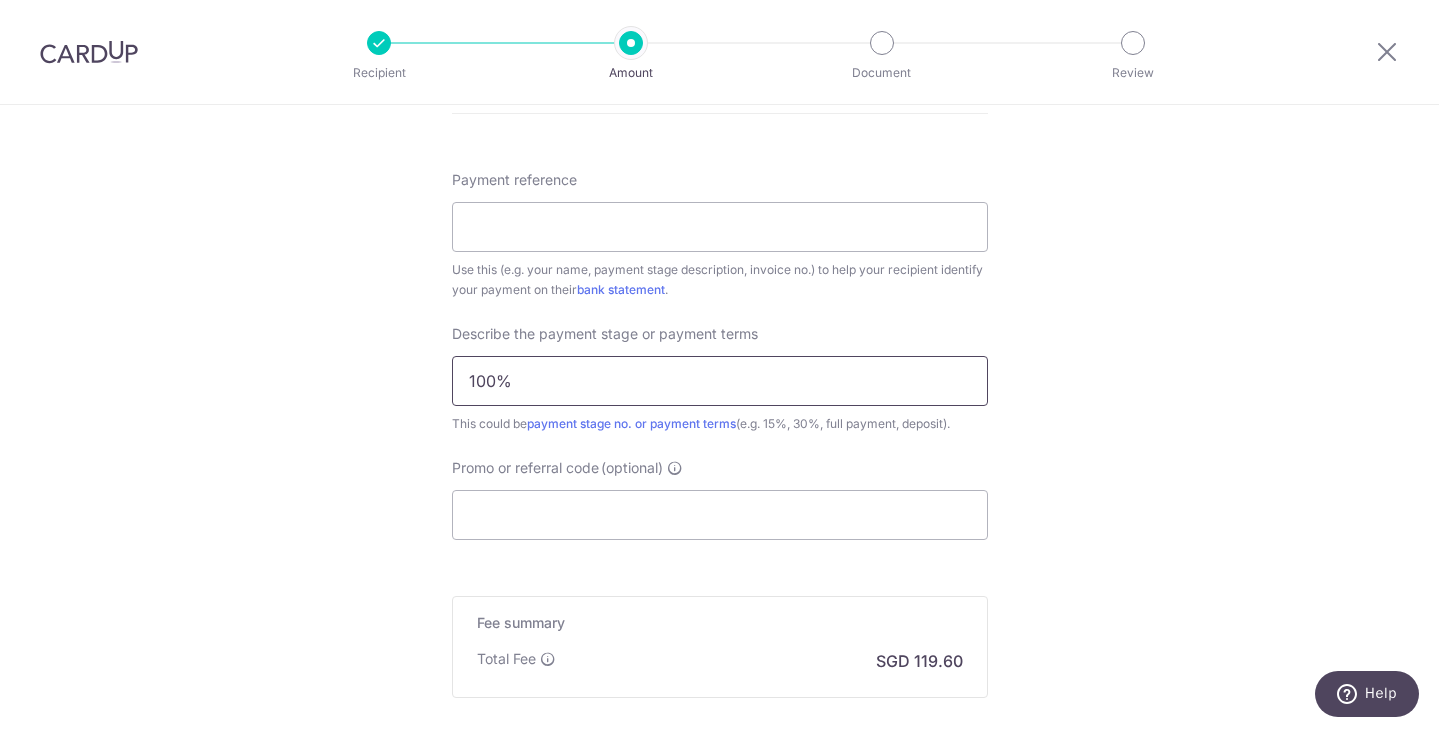 type on "100%" 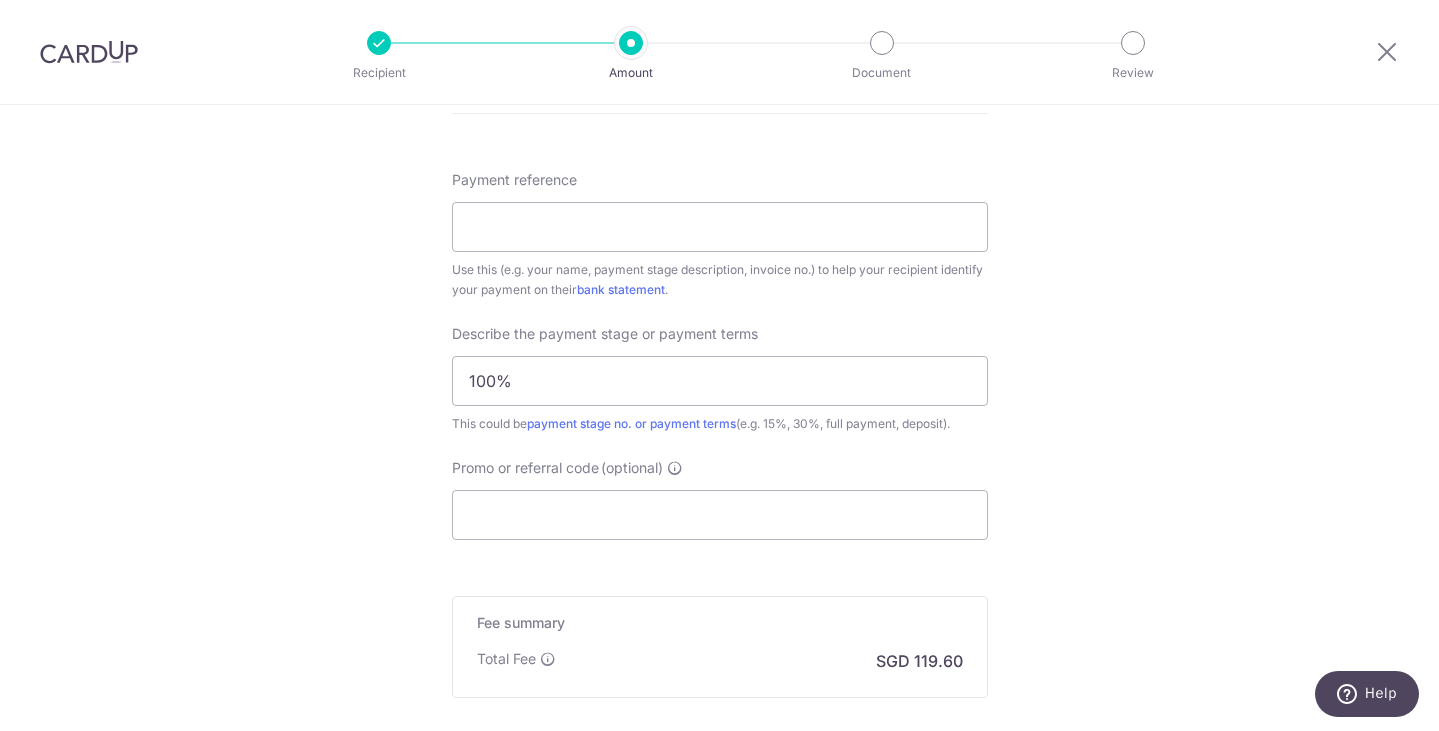 click on "Enter payment amount
SGD
4,600.00
4600.00
Select Card
**** 5018
Add credit card
Your Cards
**** 2442
**** 5018
Secure 256-bit SSL
Text
New card details
Card
Secure 256-bit SSL" at bounding box center (720, -40) 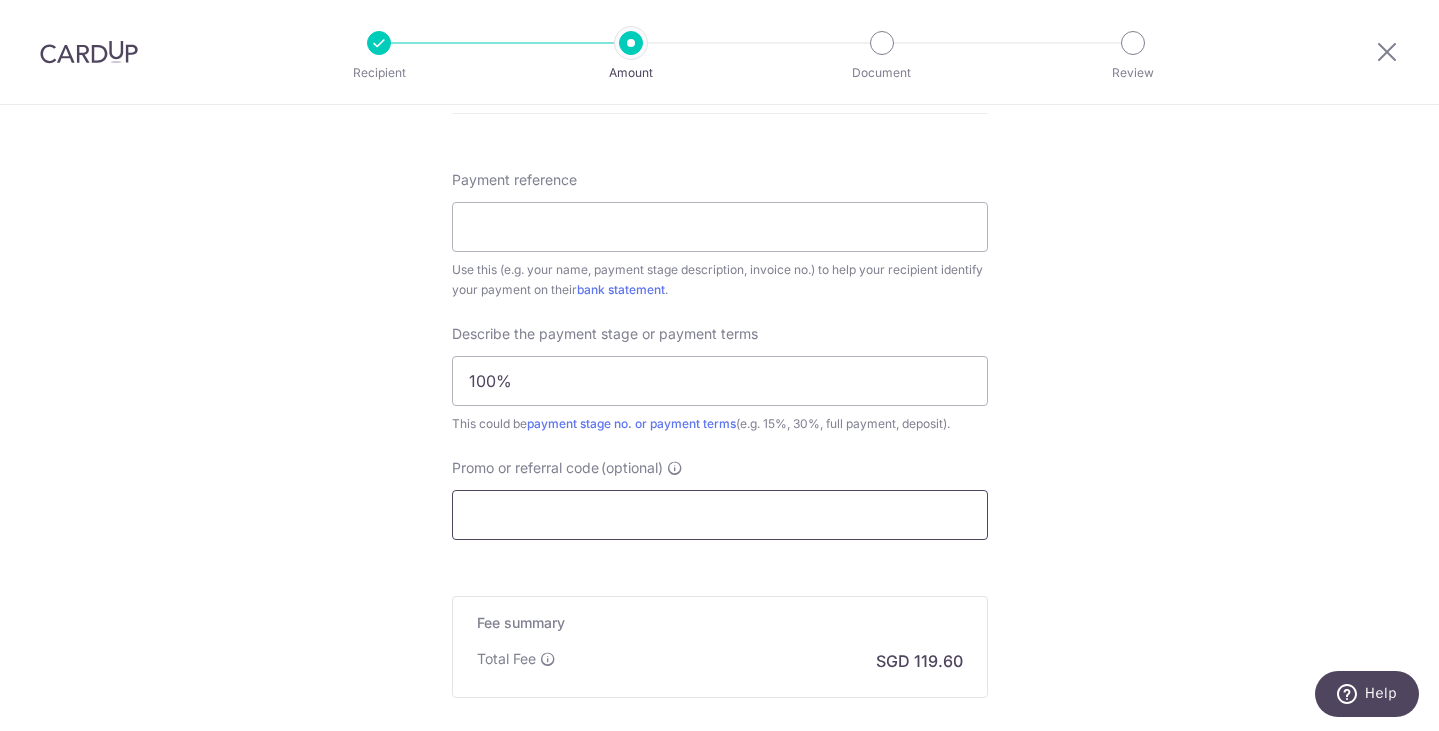 click on "Promo or referral code
(optional)" at bounding box center (720, 515) 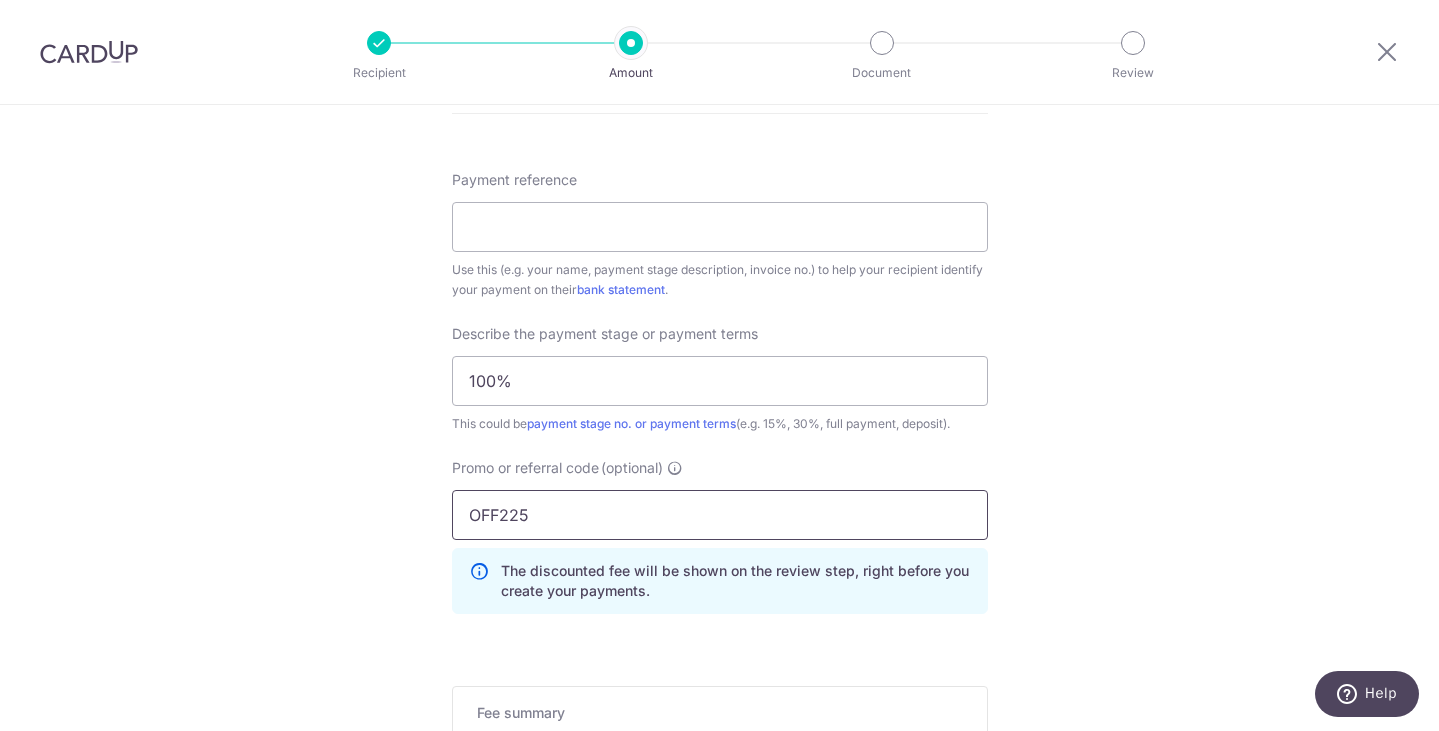 type on "OFF225" 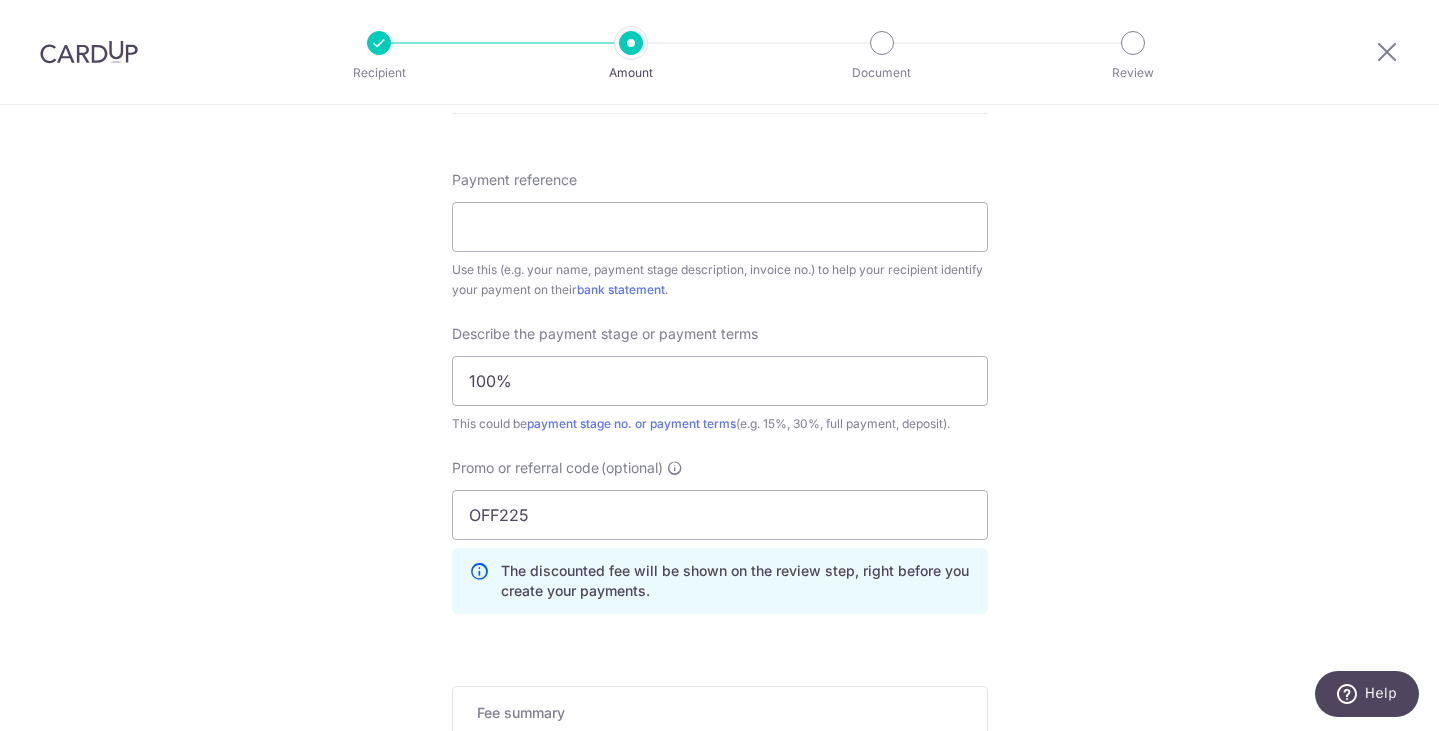 click on "Tell us more about your payment
Enter payment amount
SGD
4,600.00
4600.00
Select Card
**** 5018
Add credit card
Your Cards
**** 2442
**** 5018
Secure 256-bit SSL
Text
New card details
Card
Secure 256-bit SSL" at bounding box center (719, -14) 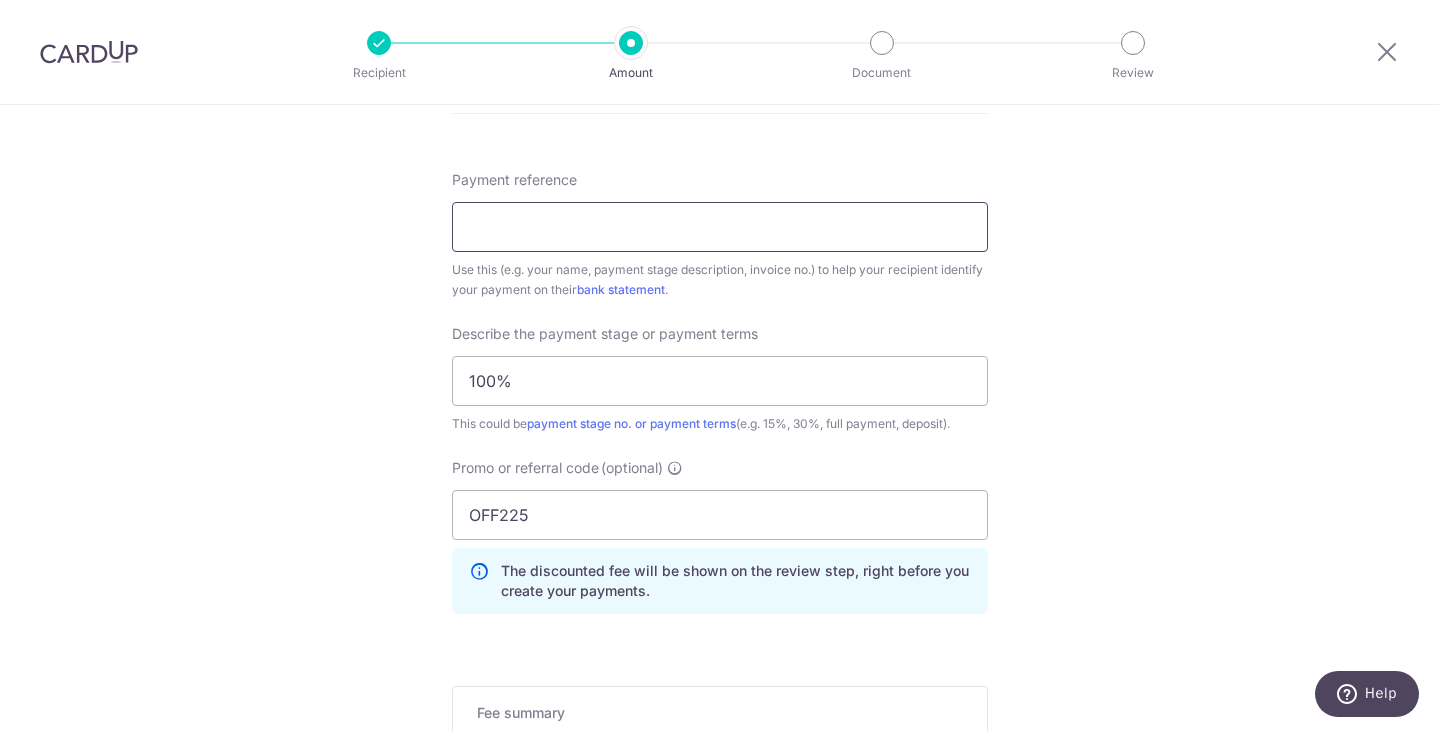 click on "Payment reference" at bounding box center [720, 227] 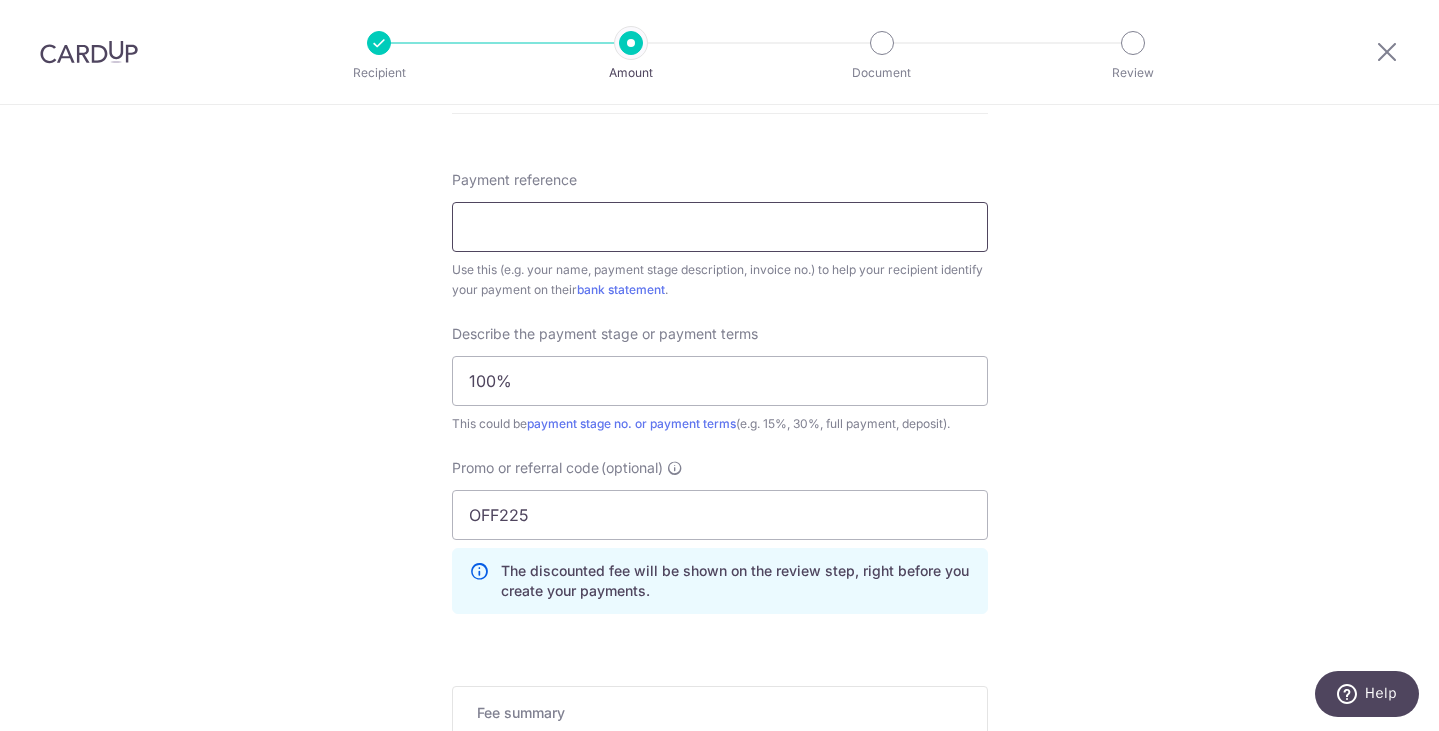 paste on "2507231" 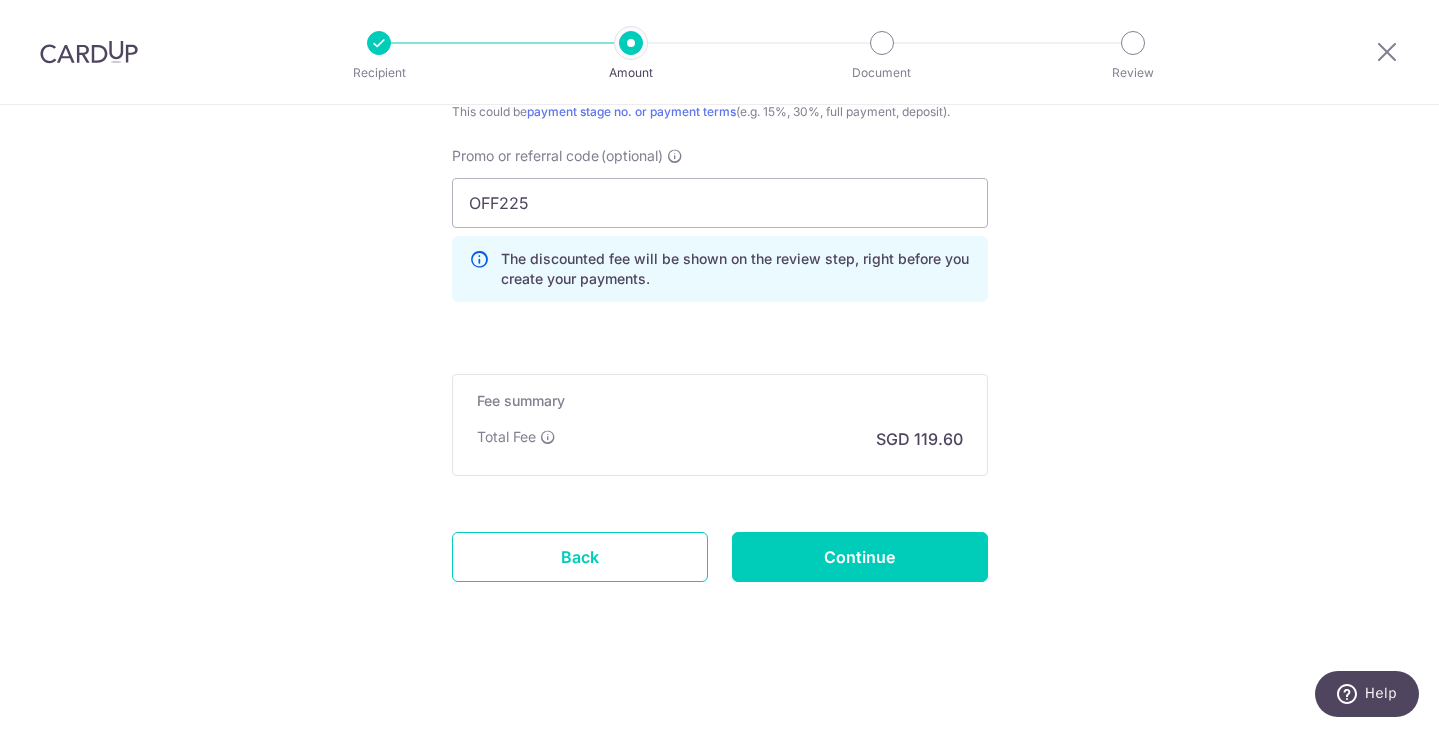 scroll, scrollTop: 1489, scrollLeft: 0, axis: vertical 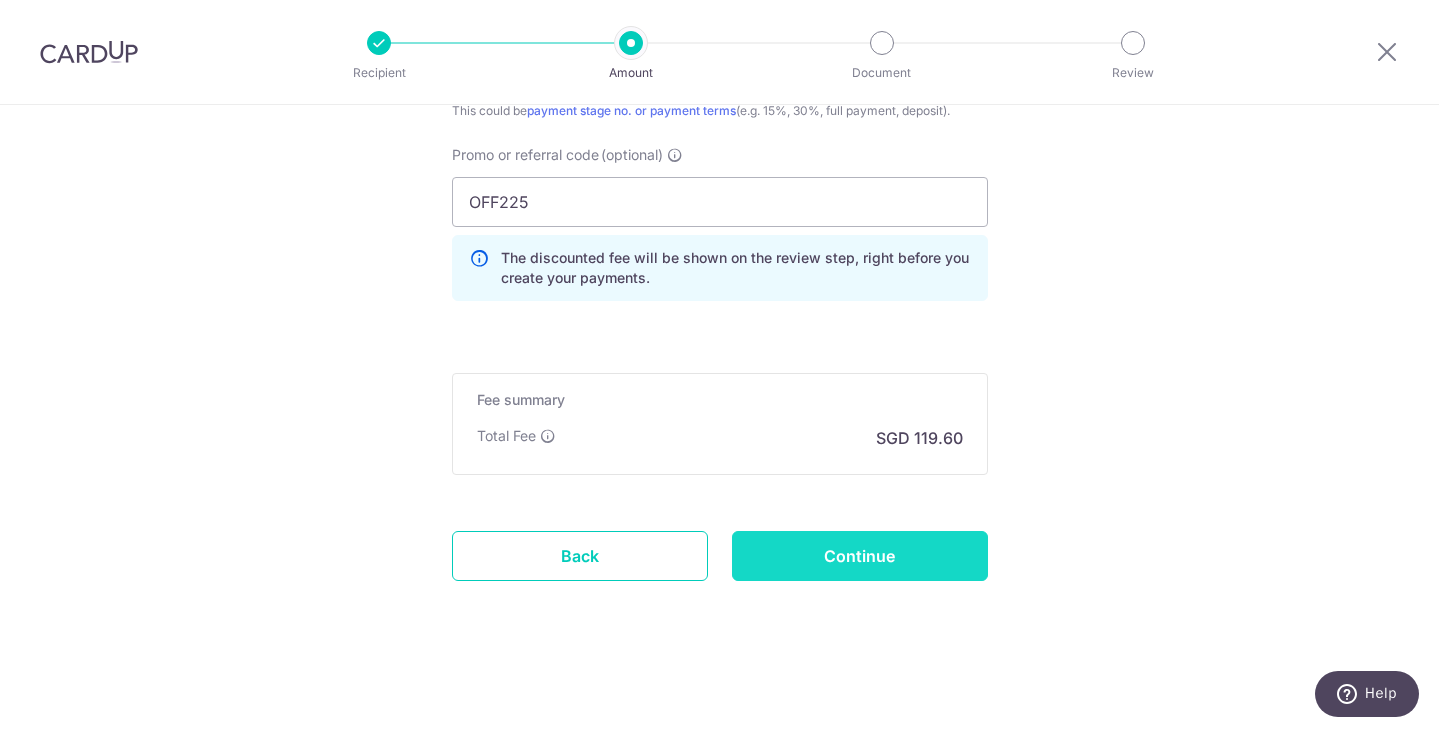 type on "2507231" 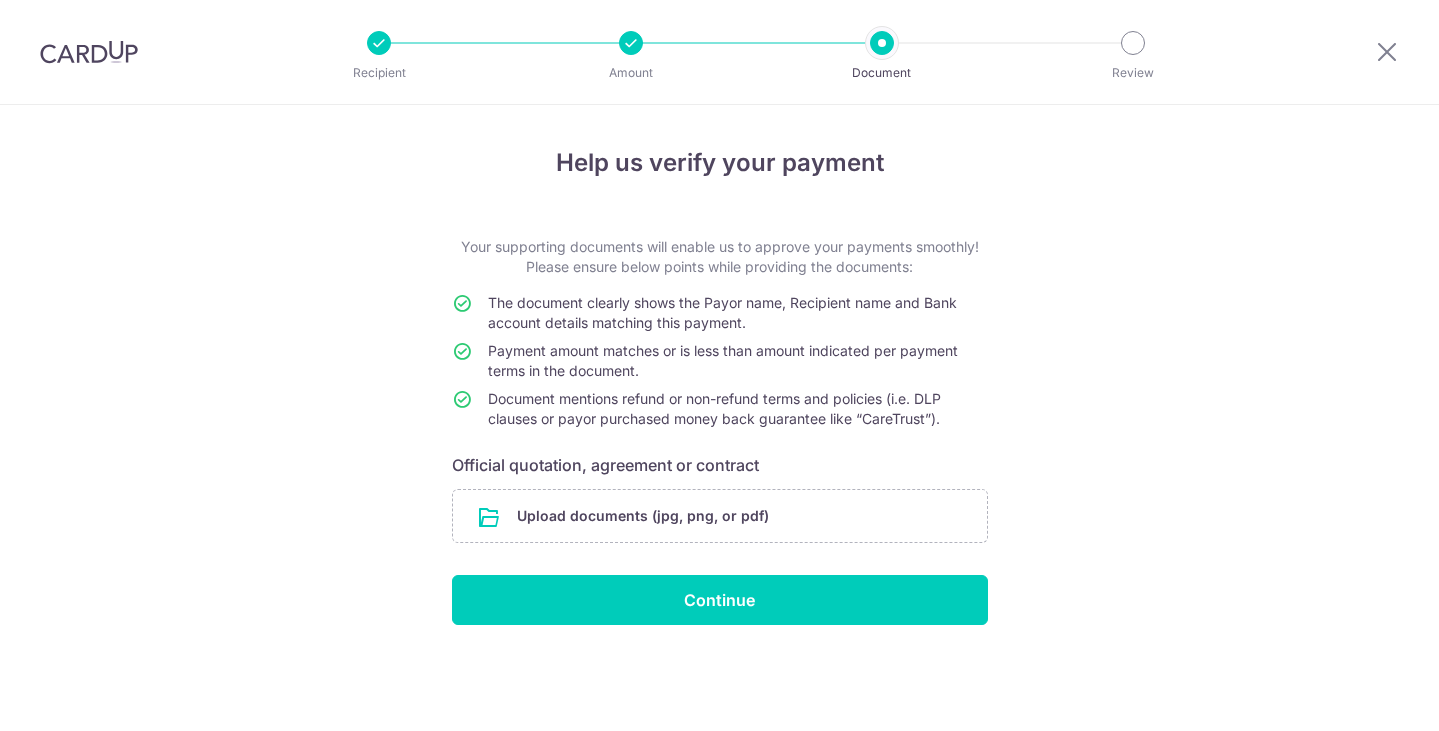 scroll, scrollTop: 0, scrollLeft: 0, axis: both 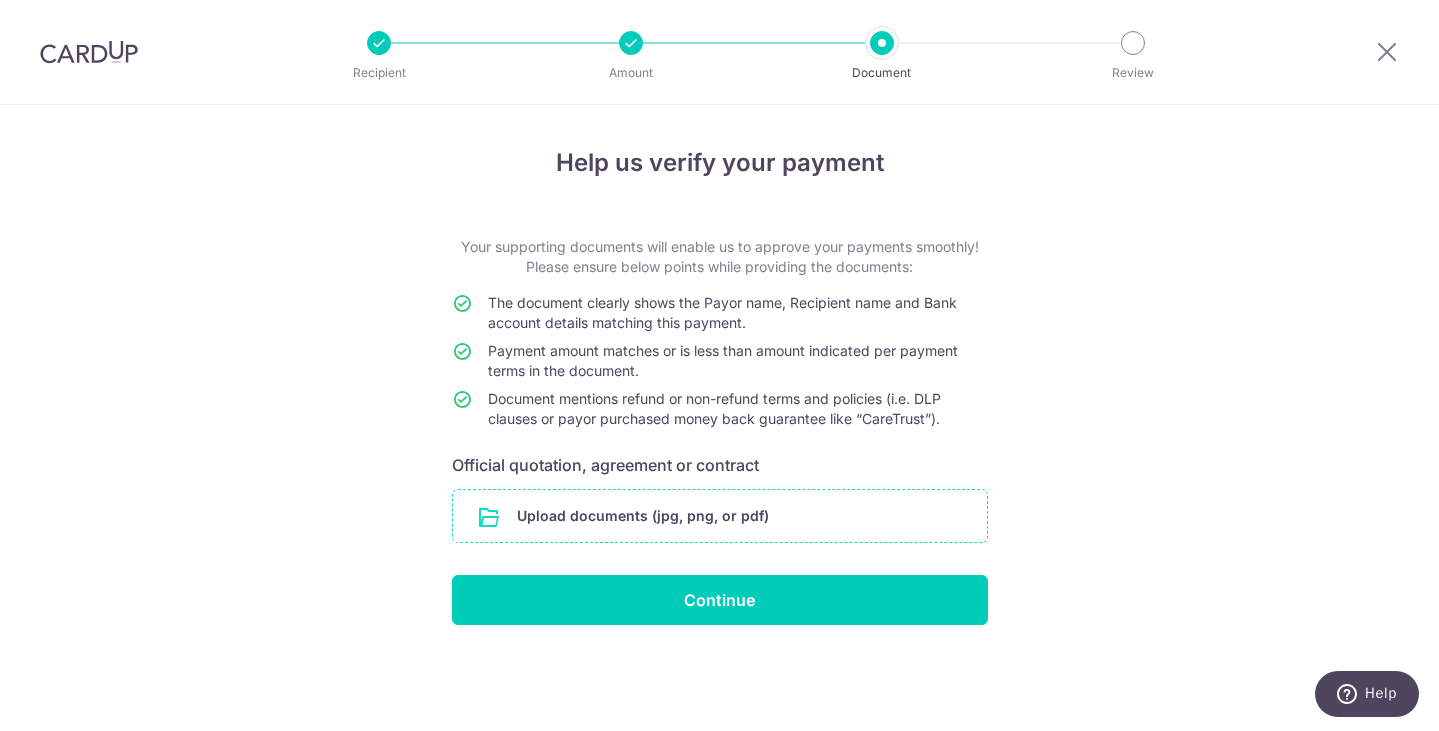 click at bounding box center [720, 516] 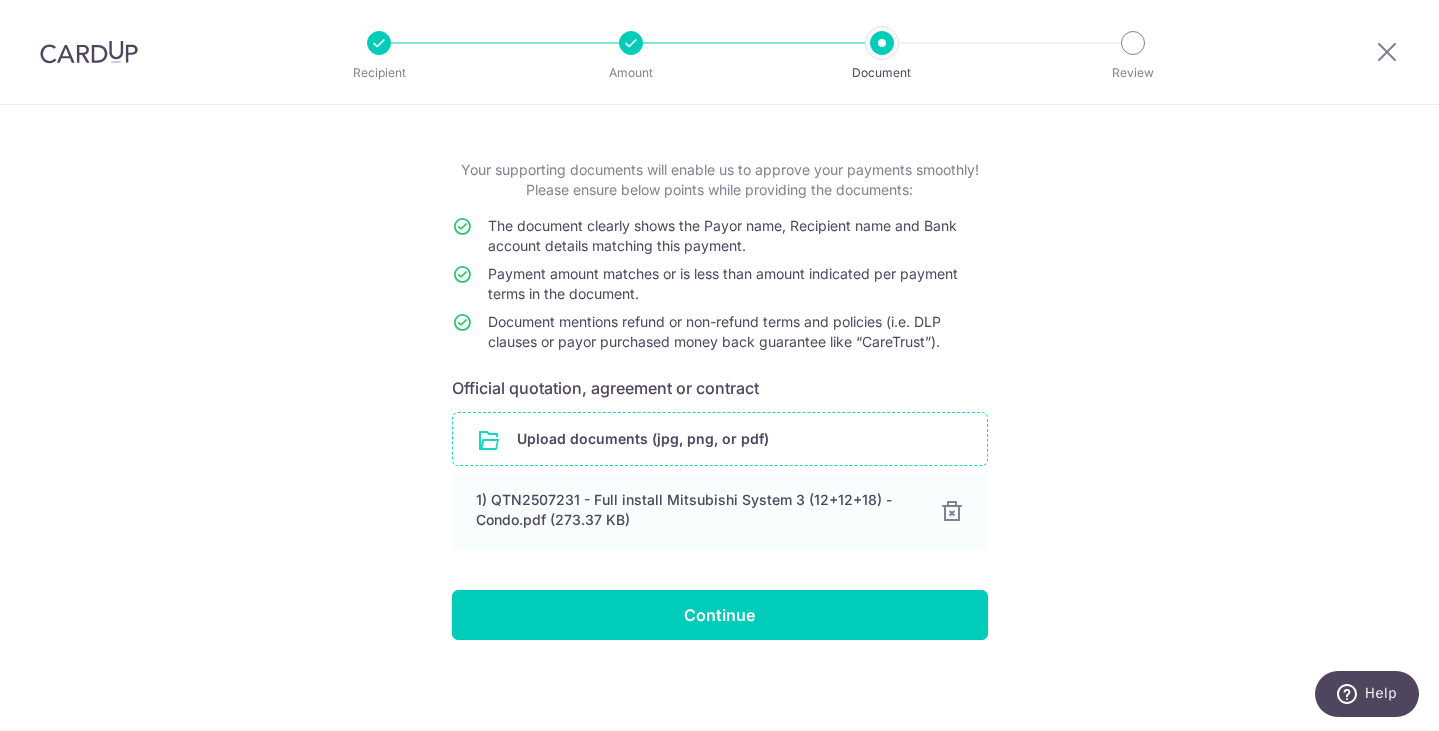 scroll, scrollTop: 80, scrollLeft: 0, axis: vertical 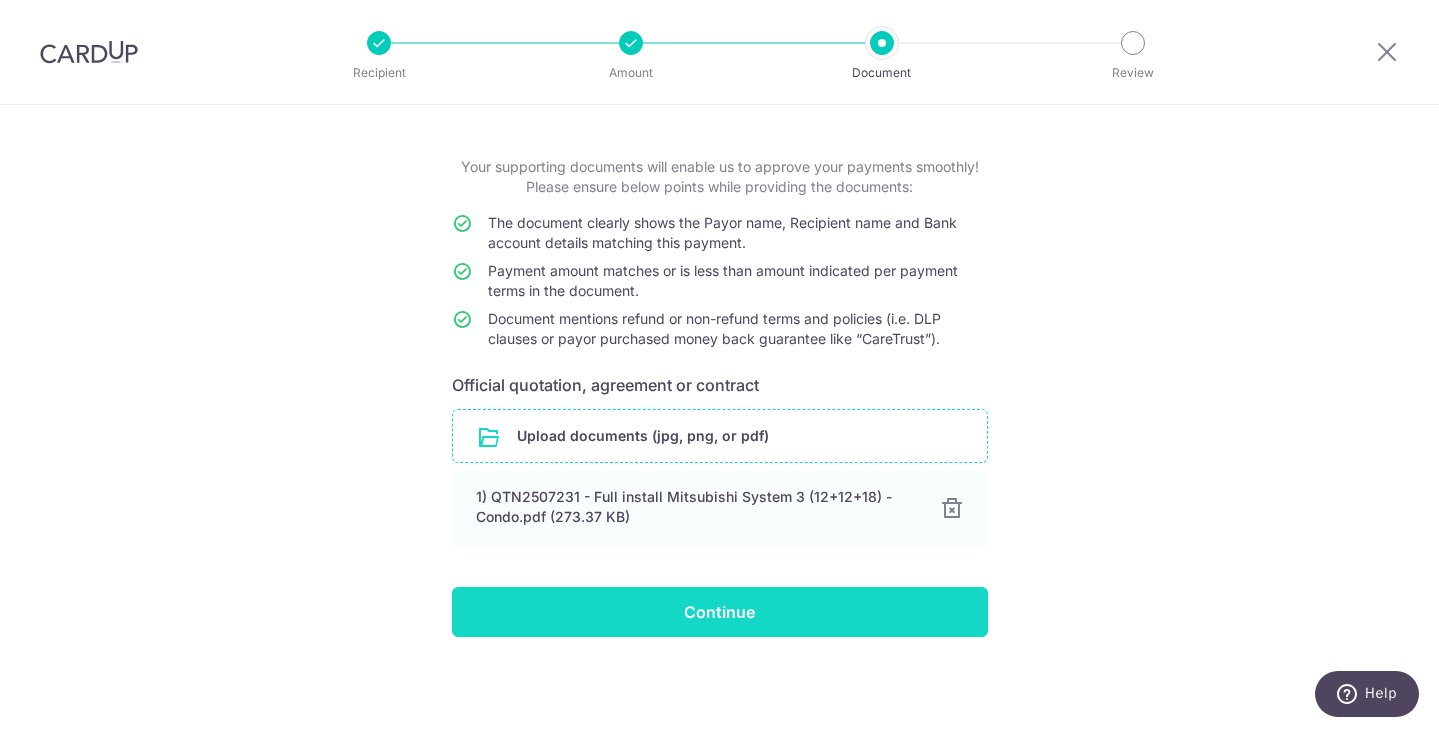 click on "Continue" at bounding box center (720, 612) 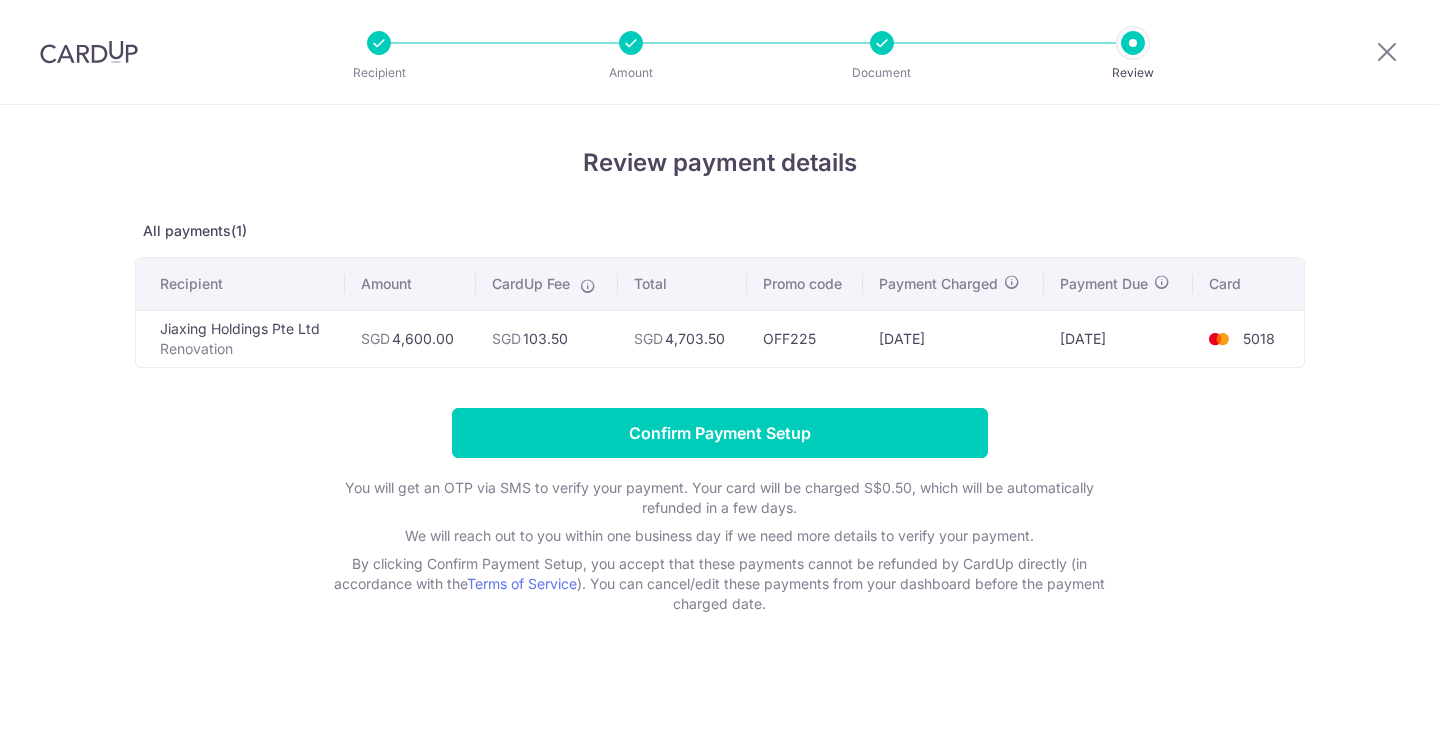scroll, scrollTop: 0, scrollLeft: 0, axis: both 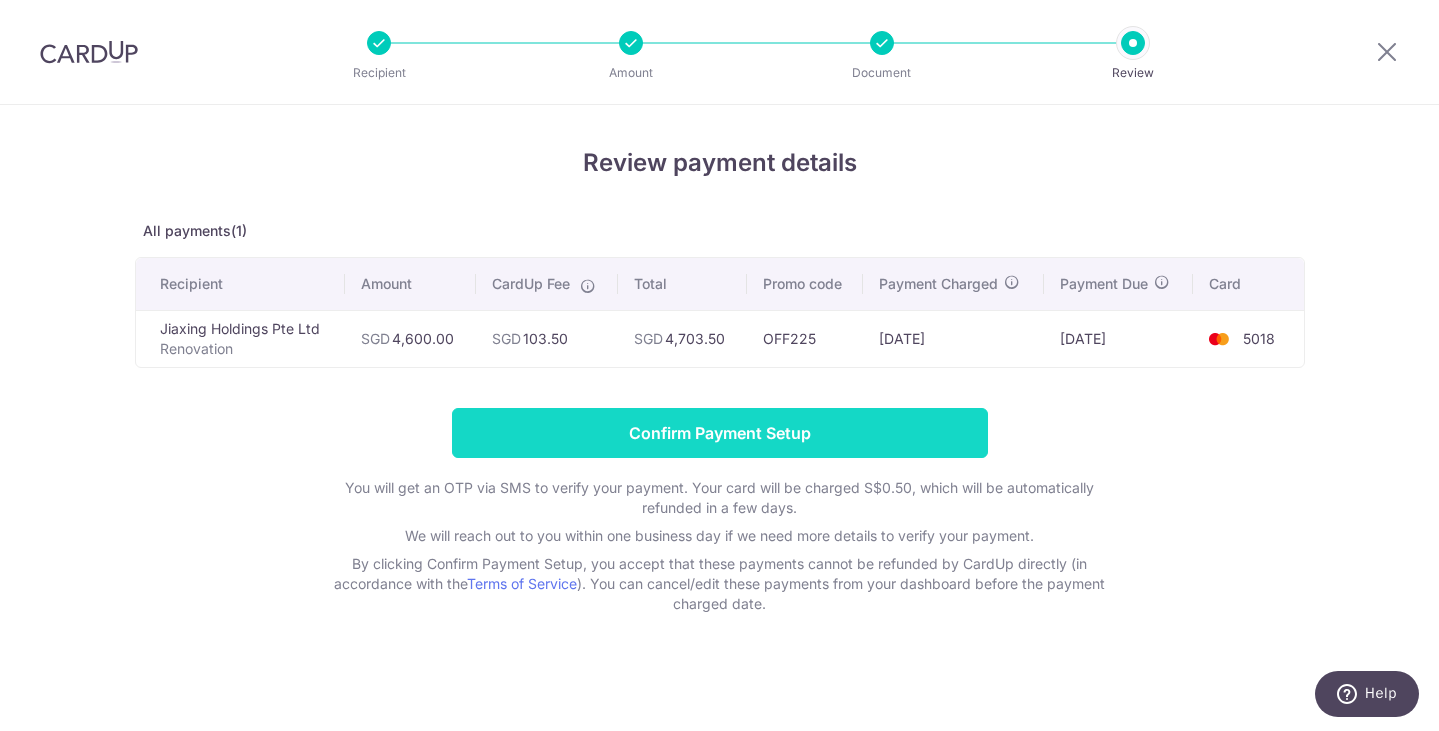 click on "Confirm Payment Setup" at bounding box center [720, 433] 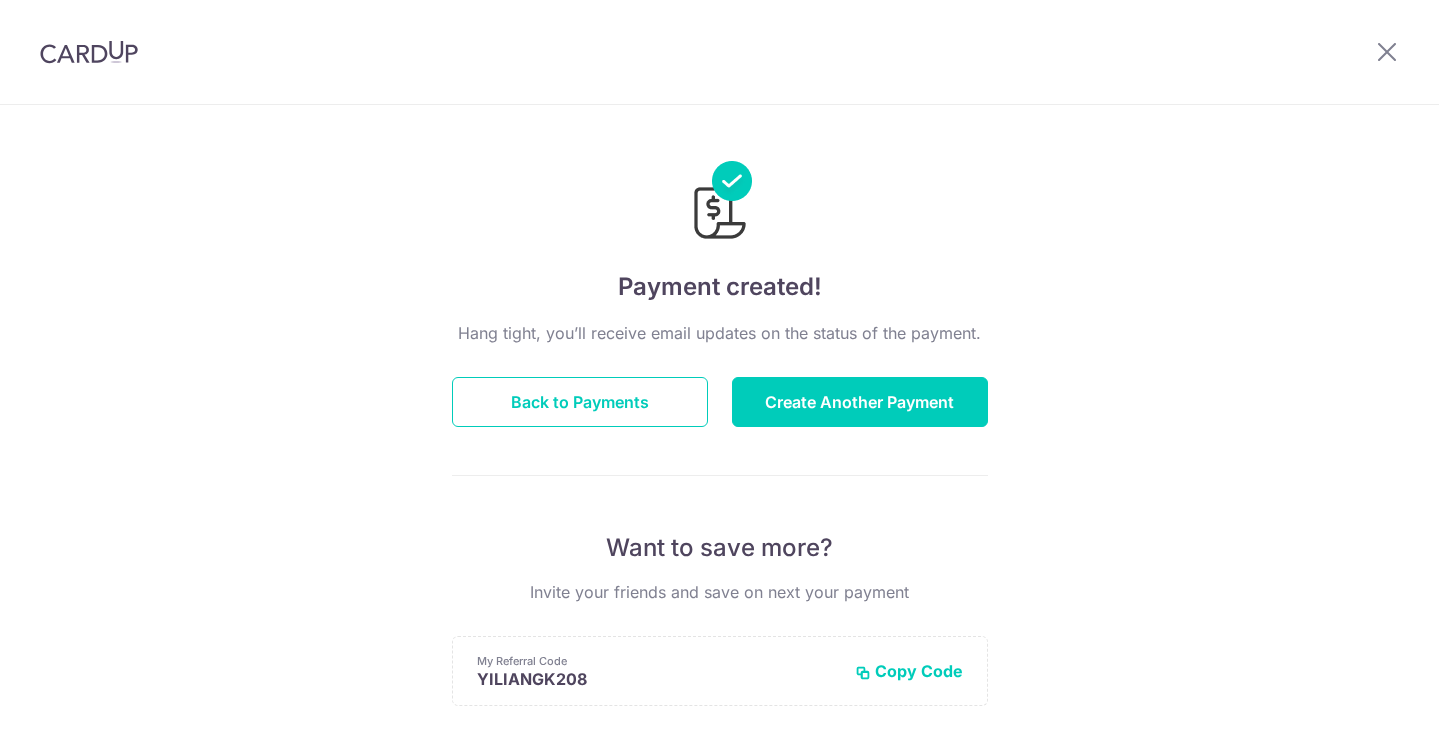 scroll, scrollTop: 0, scrollLeft: 0, axis: both 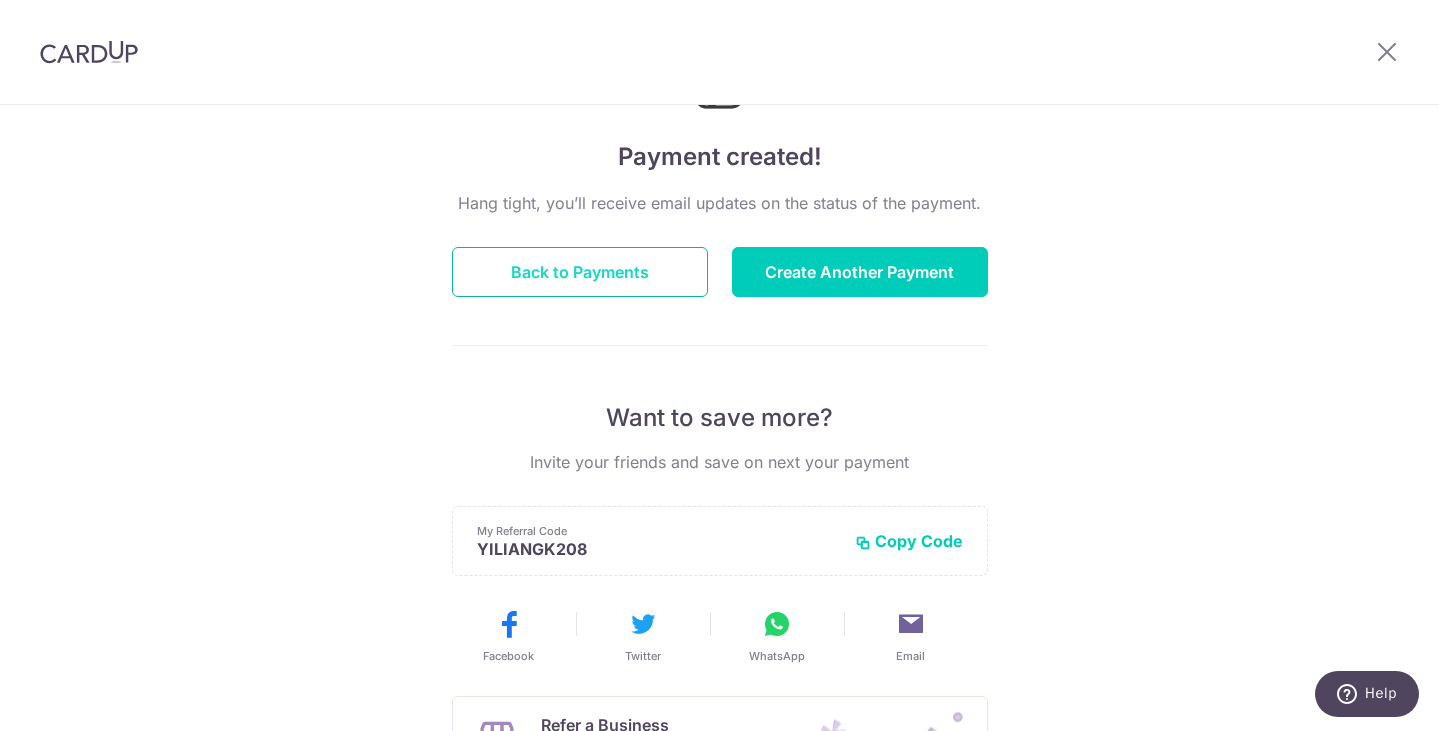 click on "Back to Payments" at bounding box center (580, 272) 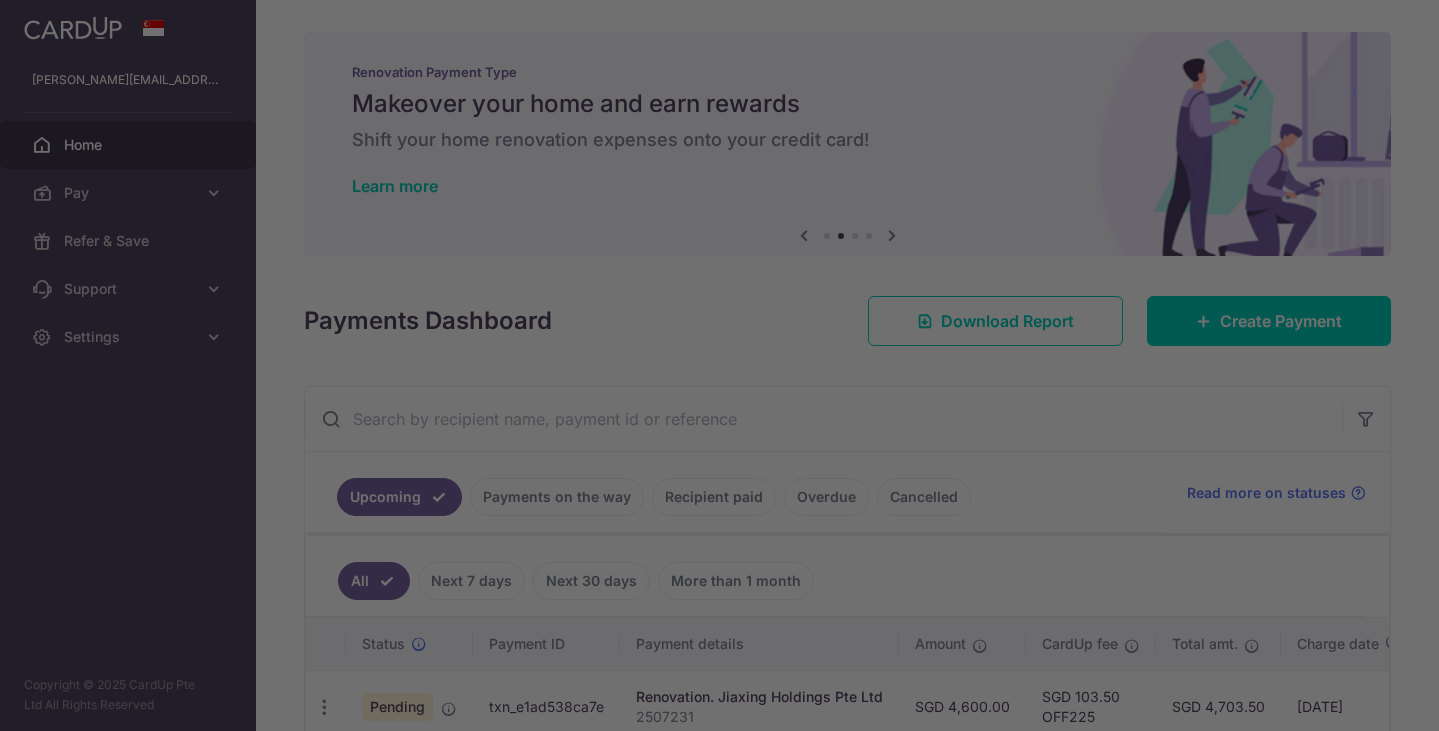 scroll, scrollTop: 0, scrollLeft: 0, axis: both 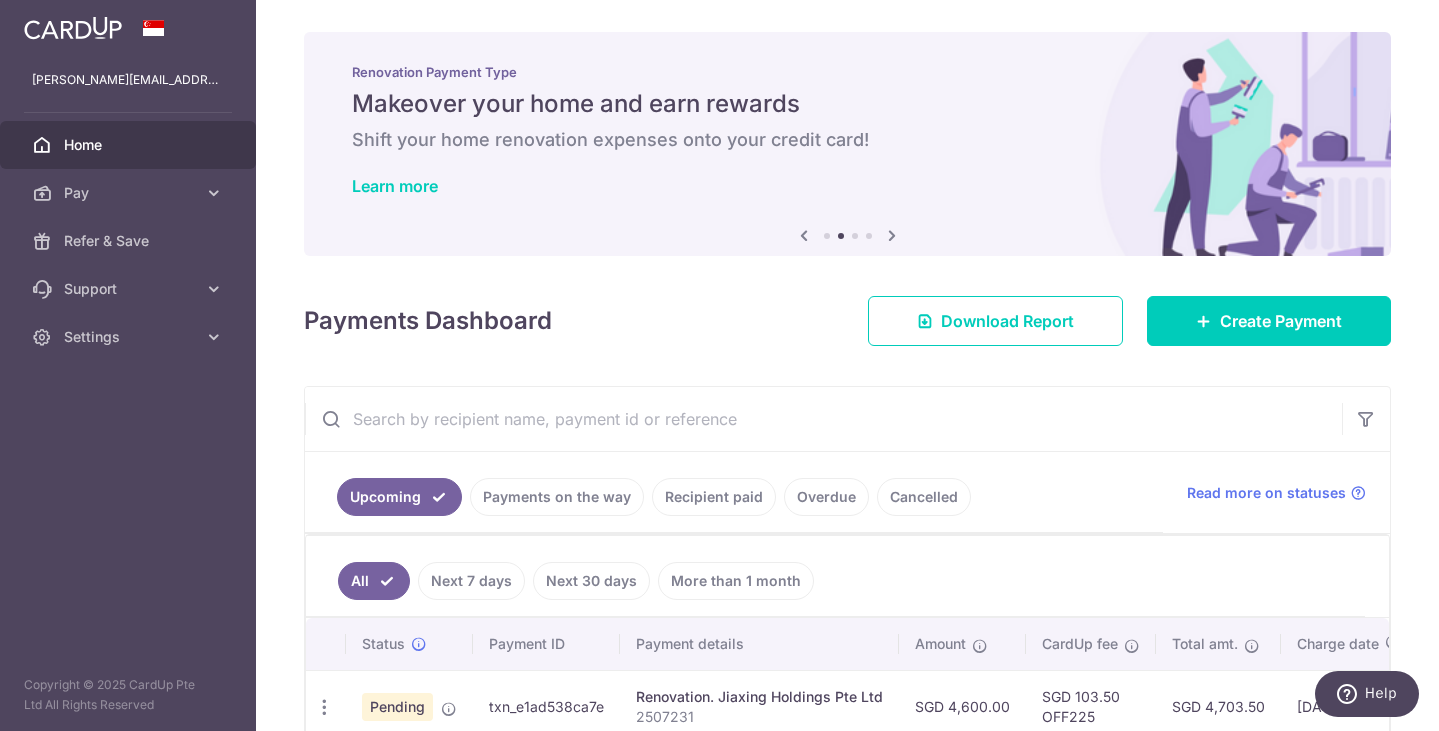 click at bounding box center (73, 28) 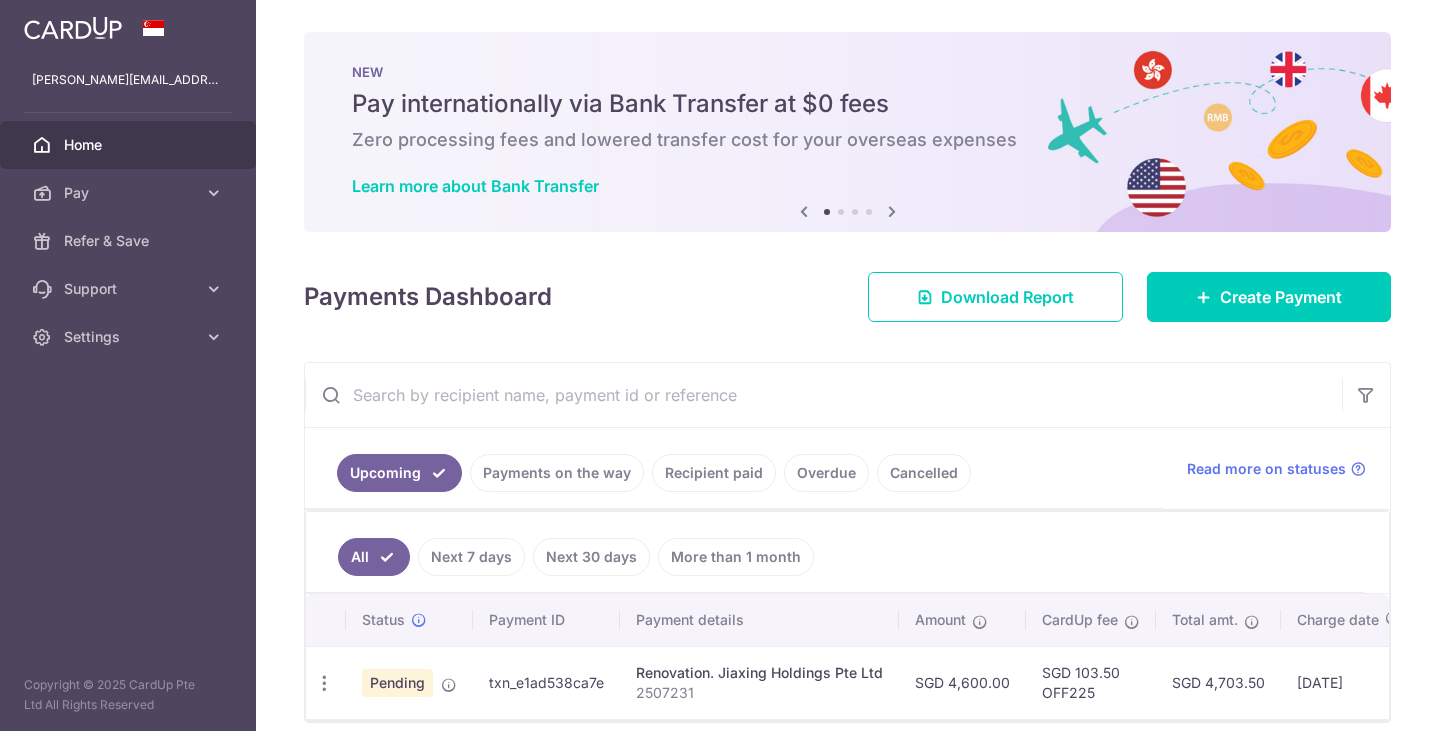 scroll, scrollTop: 0, scrollLeft: 0, axis: both 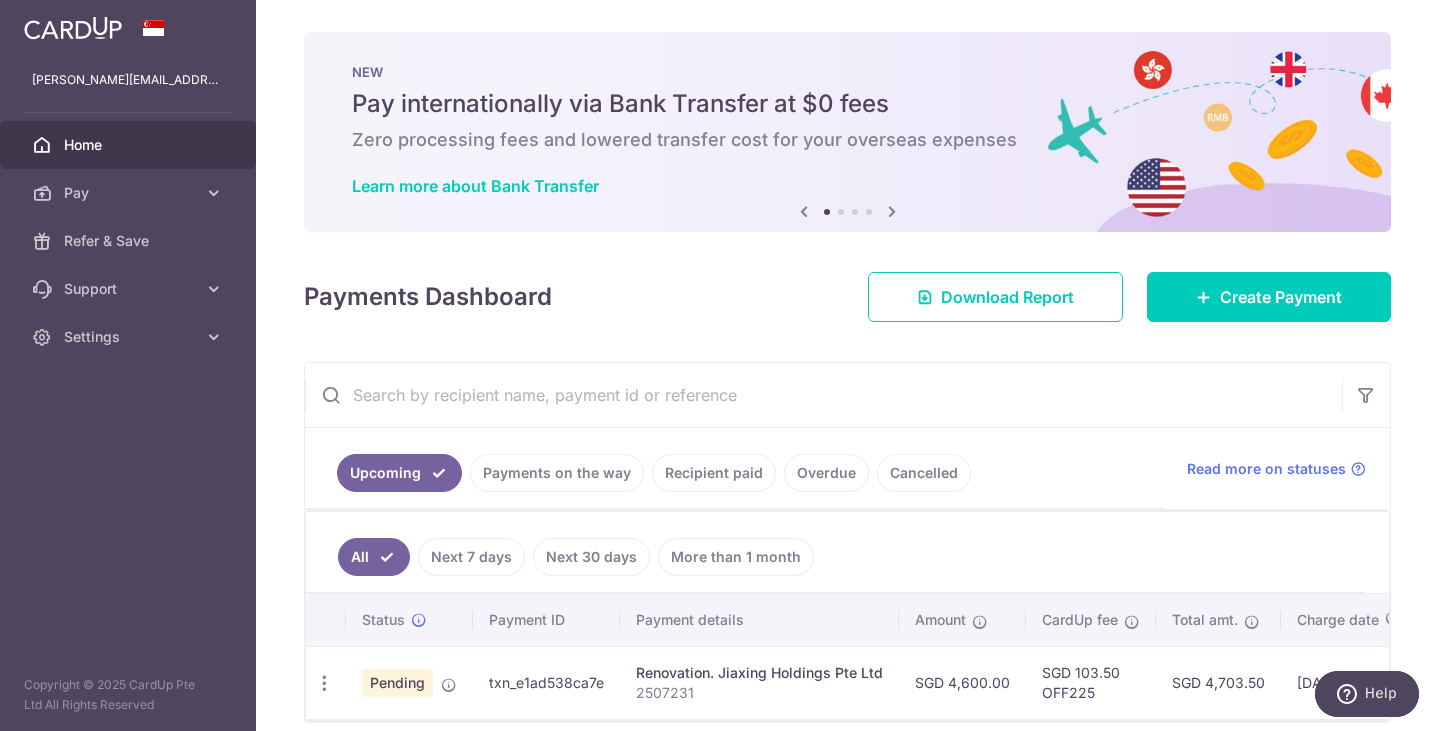 click at bounding box center (73, 28) 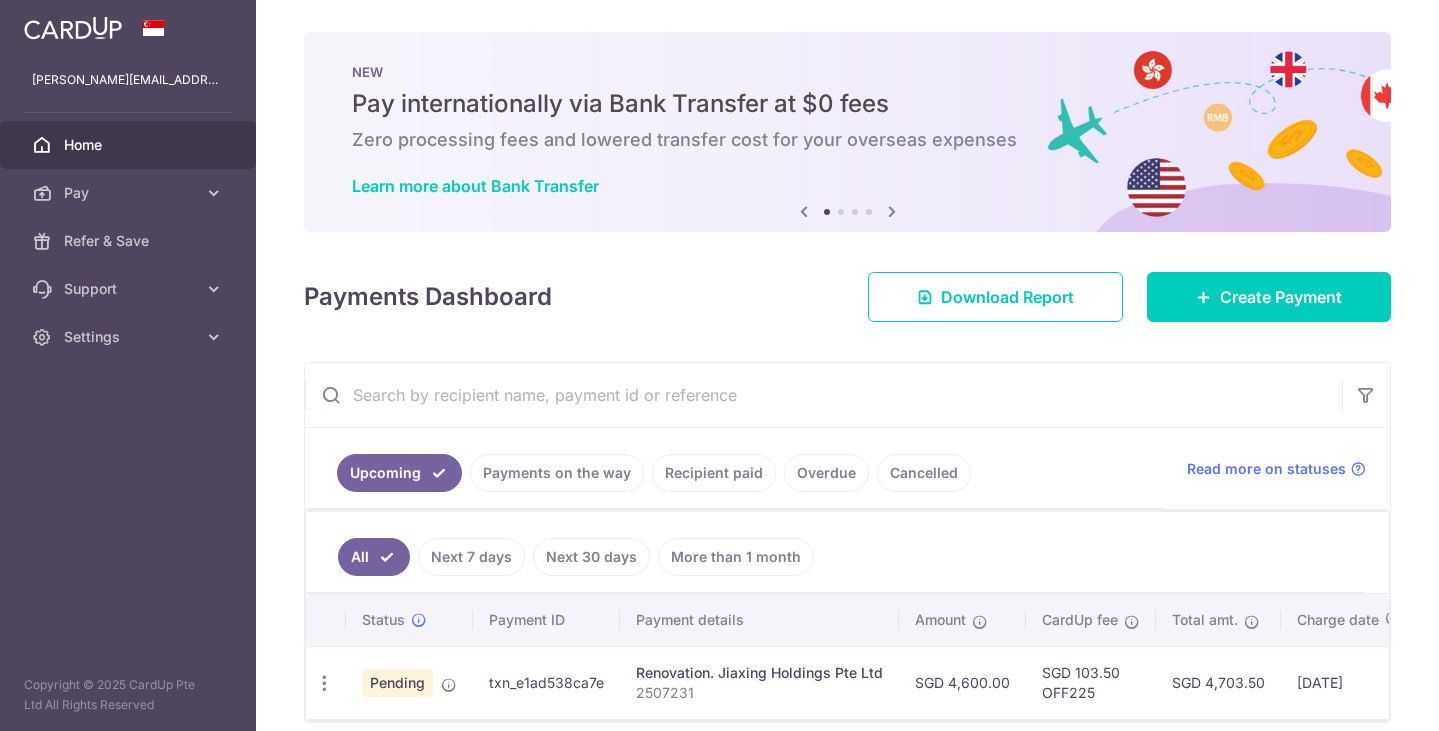 scroll, scrollTop: 0, scrollLeft: 0, axis: both 